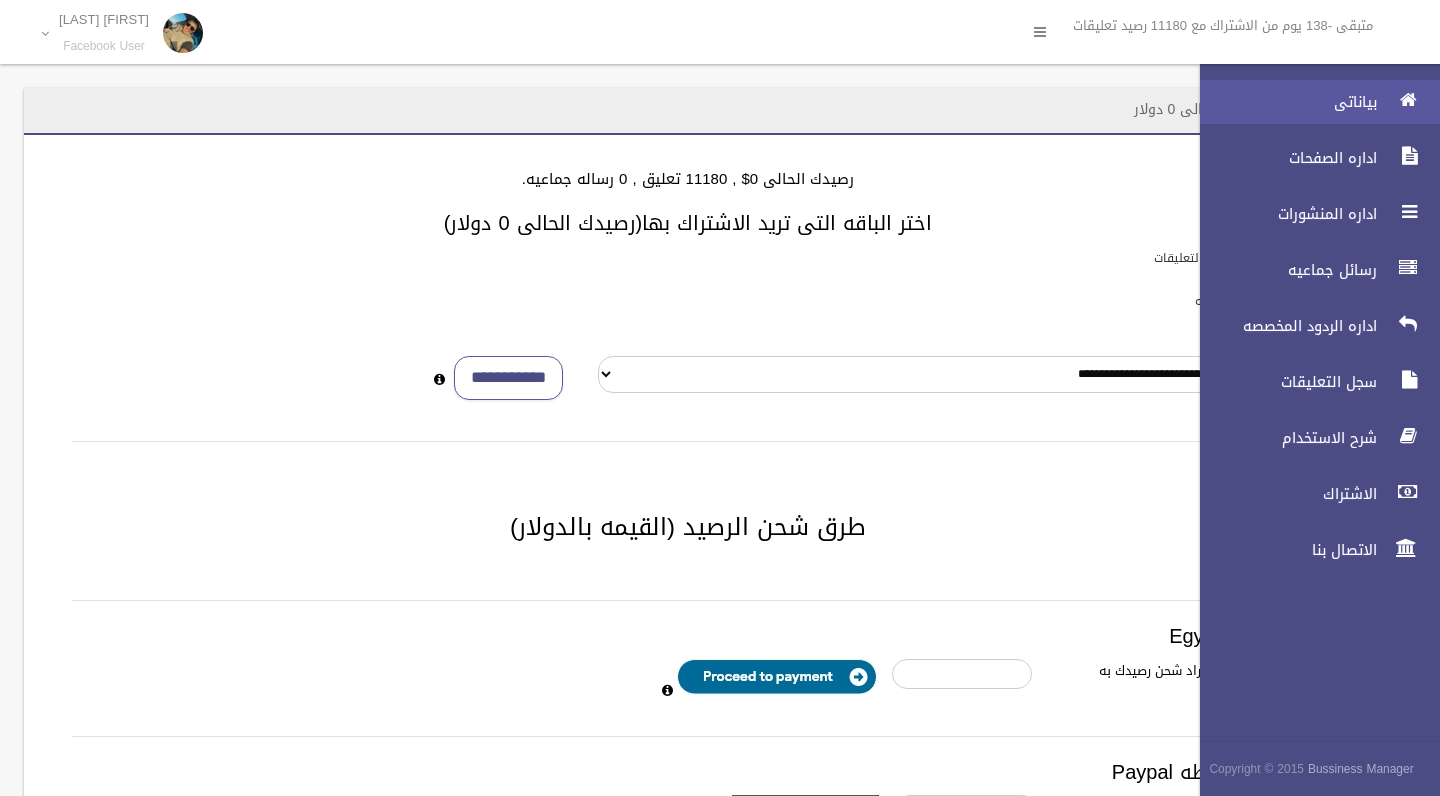 scroll, scrollTop: 0, scrollLeft: 0, axis: both 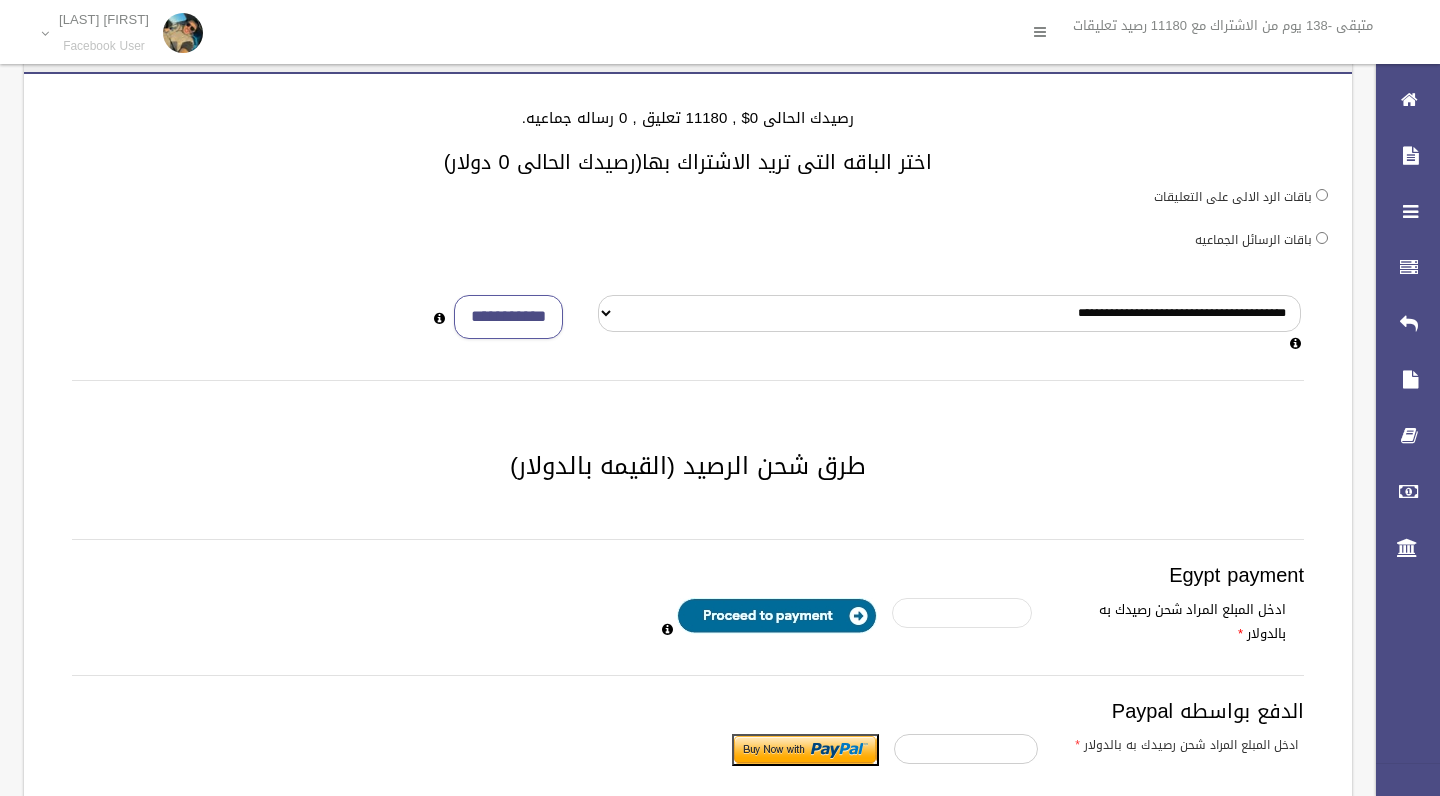 click at bounding box center (961, 613) 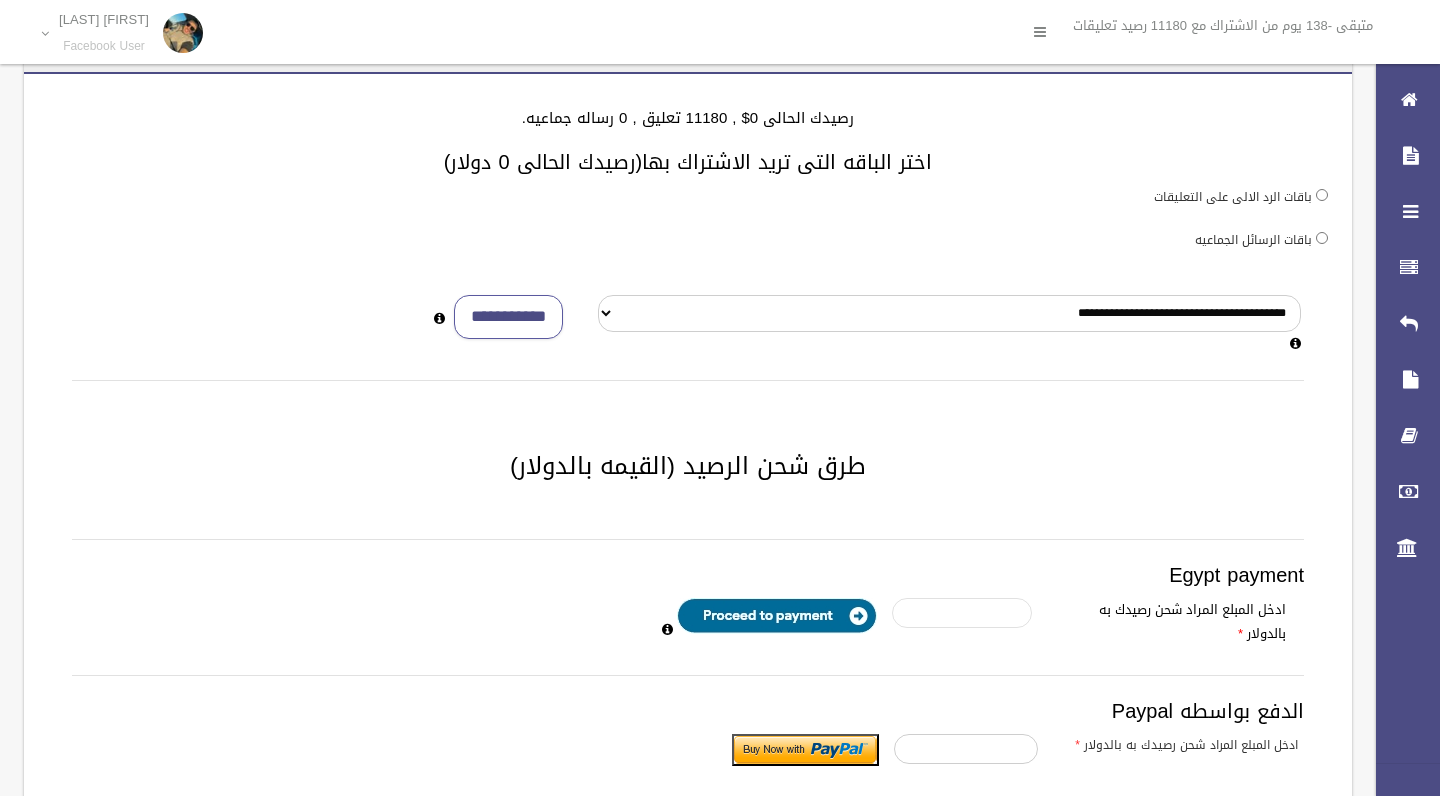 type on "*" 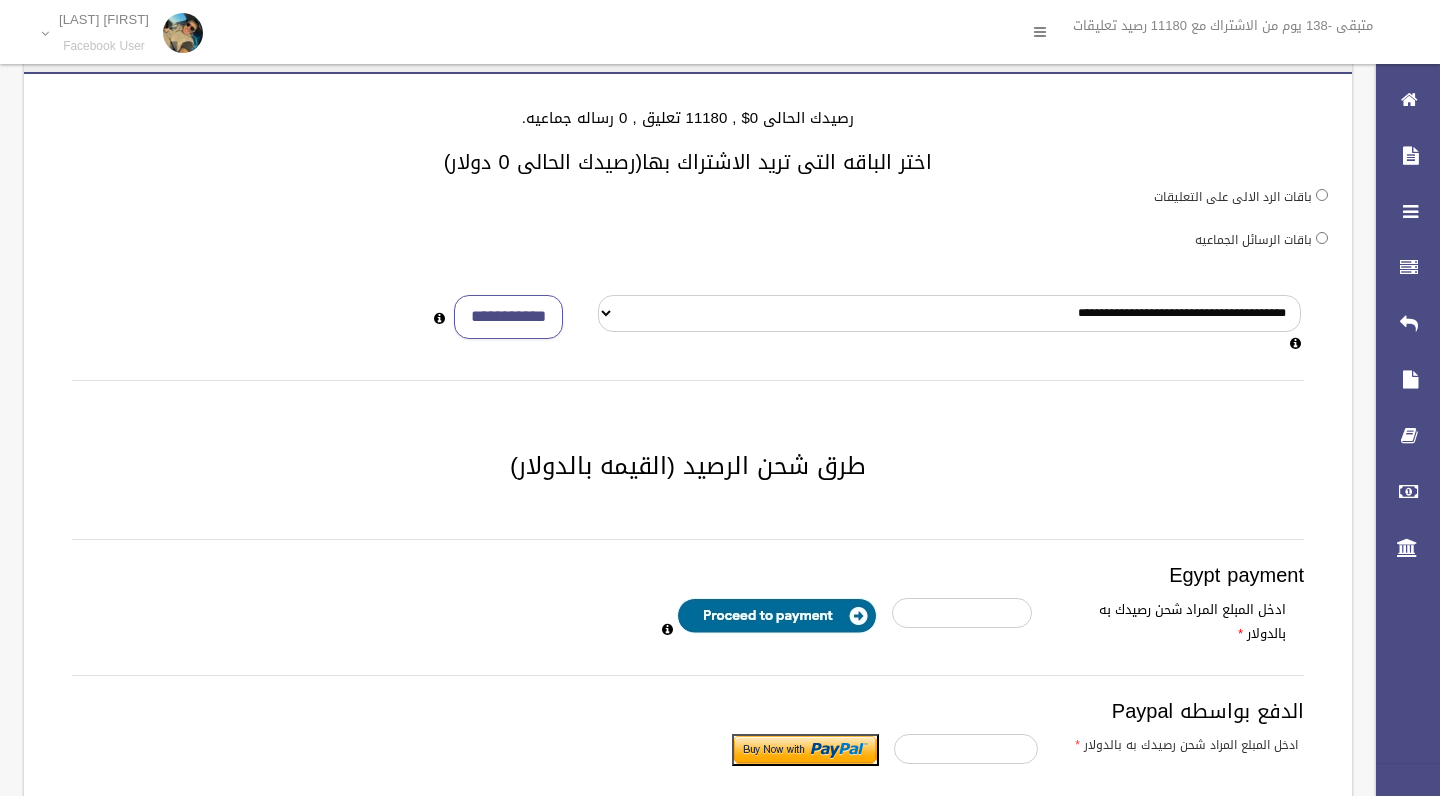 click at bounding box center [777, 616] 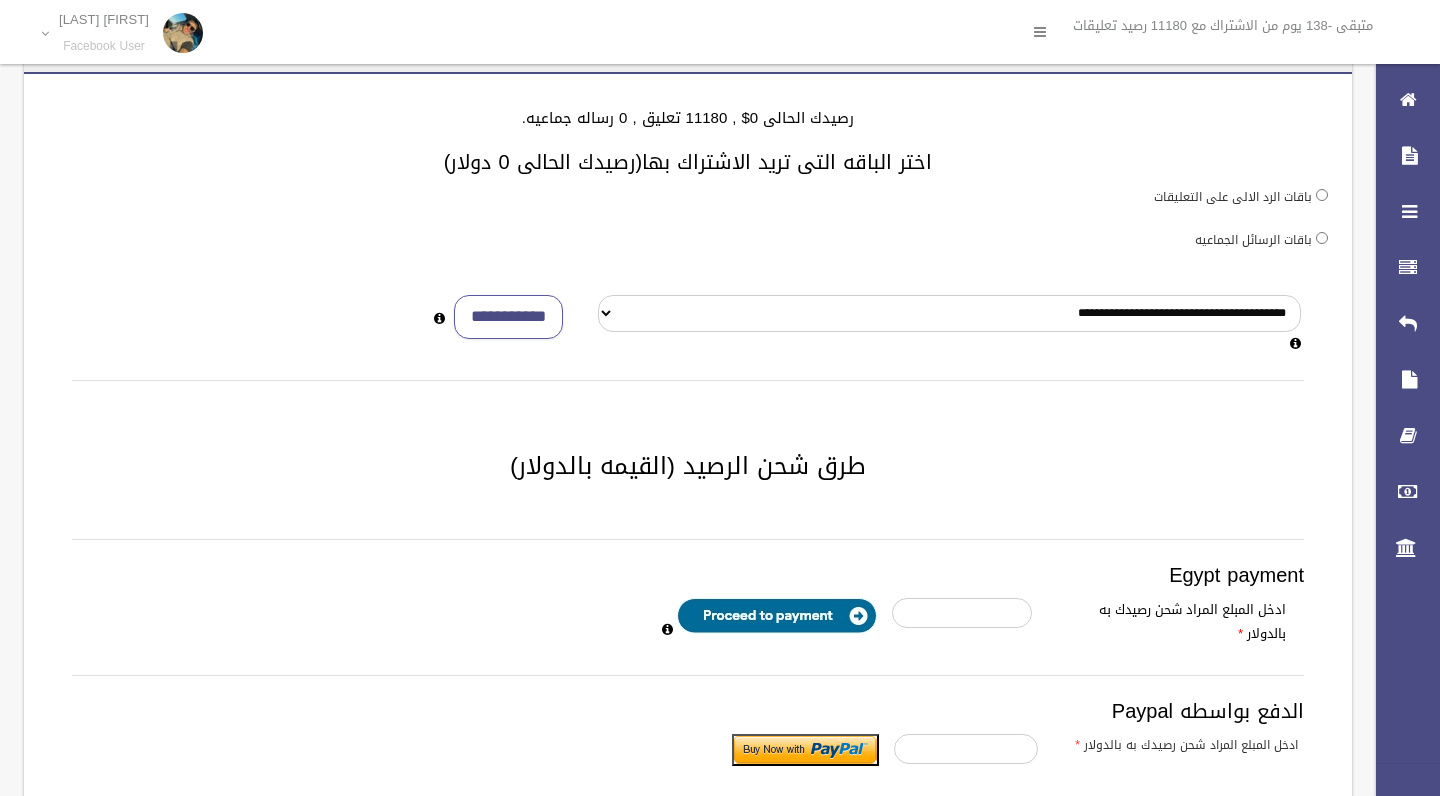 scroll, scrollTop: 0, scrollLeft: 0, axis: both 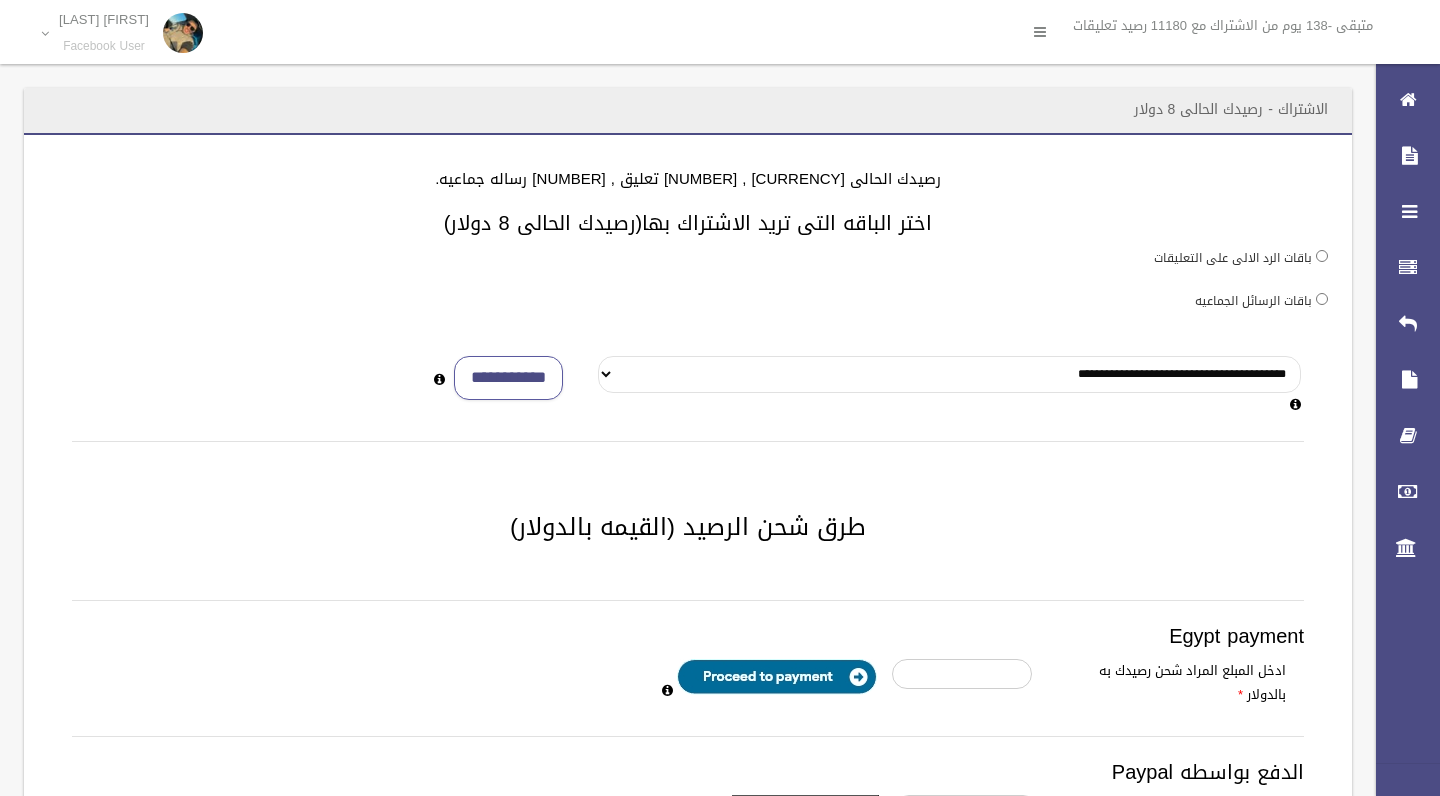 select on "*" 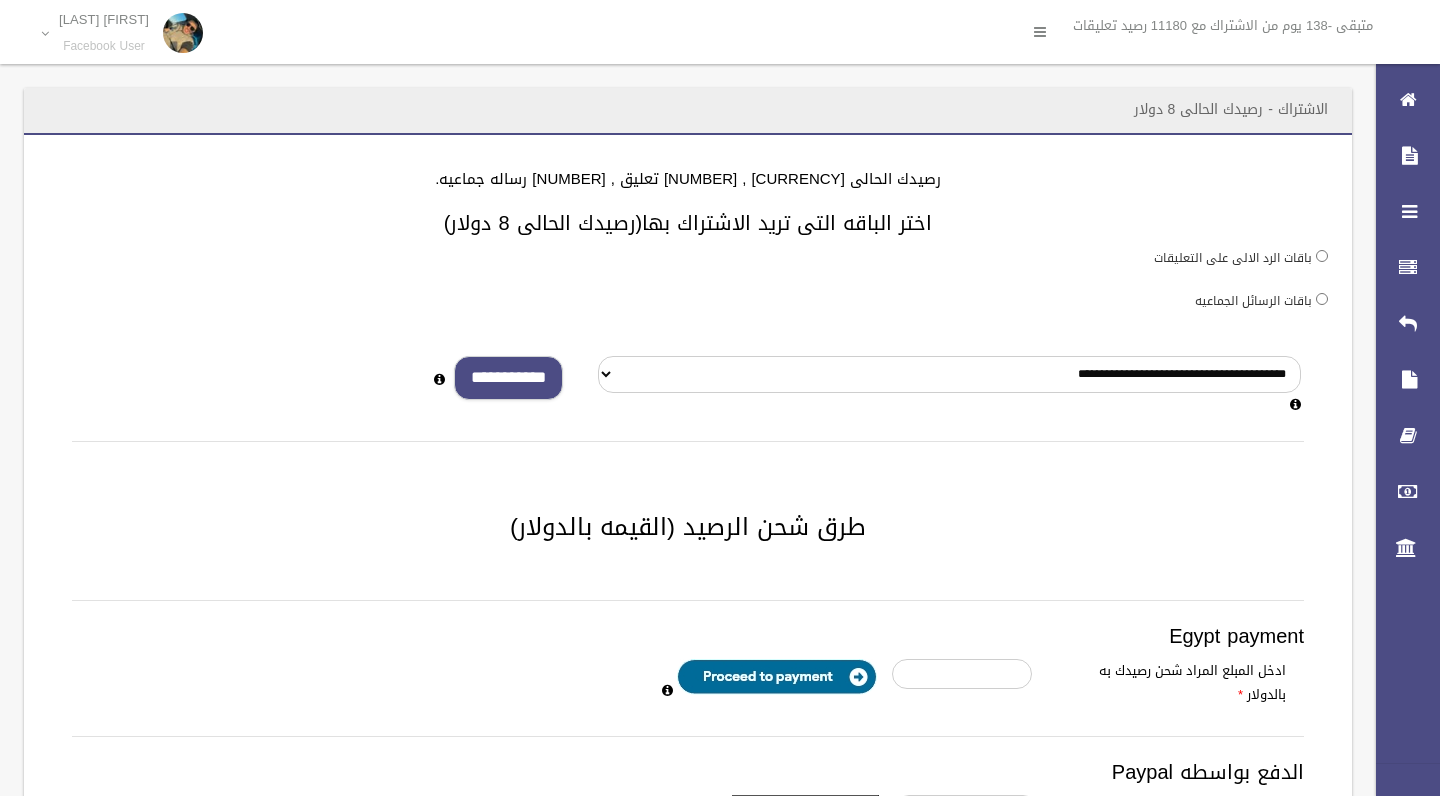 click on "**********" at bounding box center [508, 378] 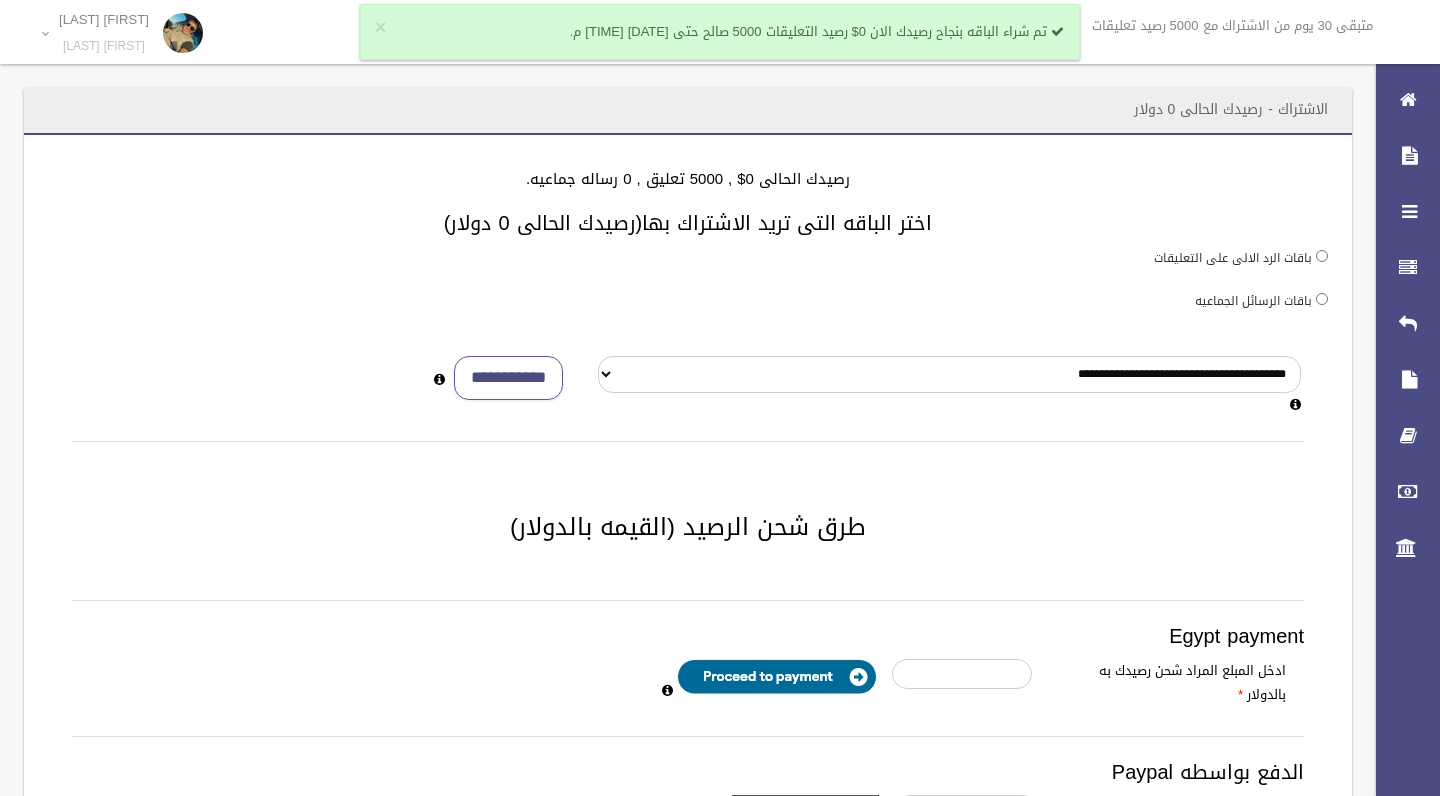 scroll, scrollTop: 0, scrollLeft: 0, axis: both 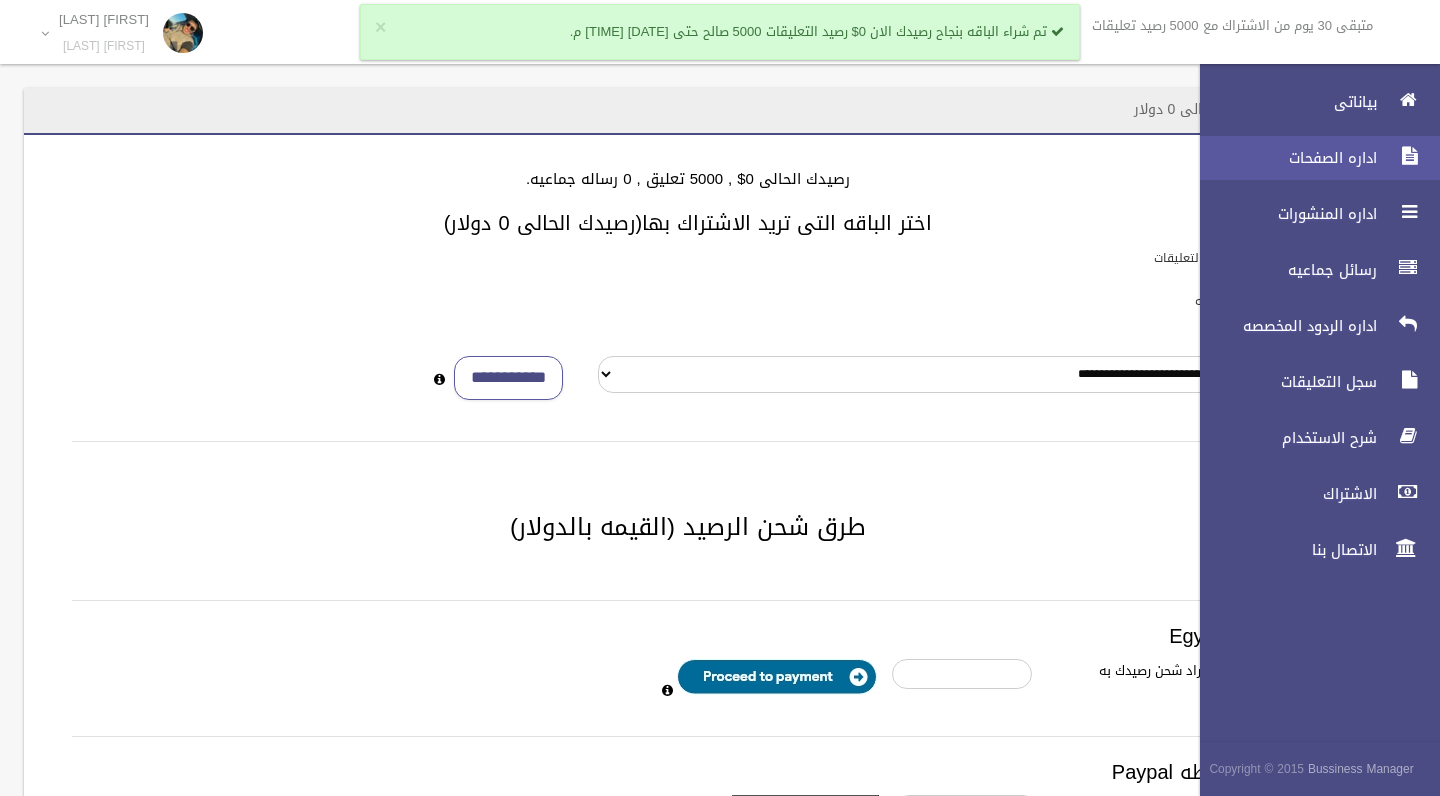 click on "اداره الصفحات" at bounding box center (1283, 158) 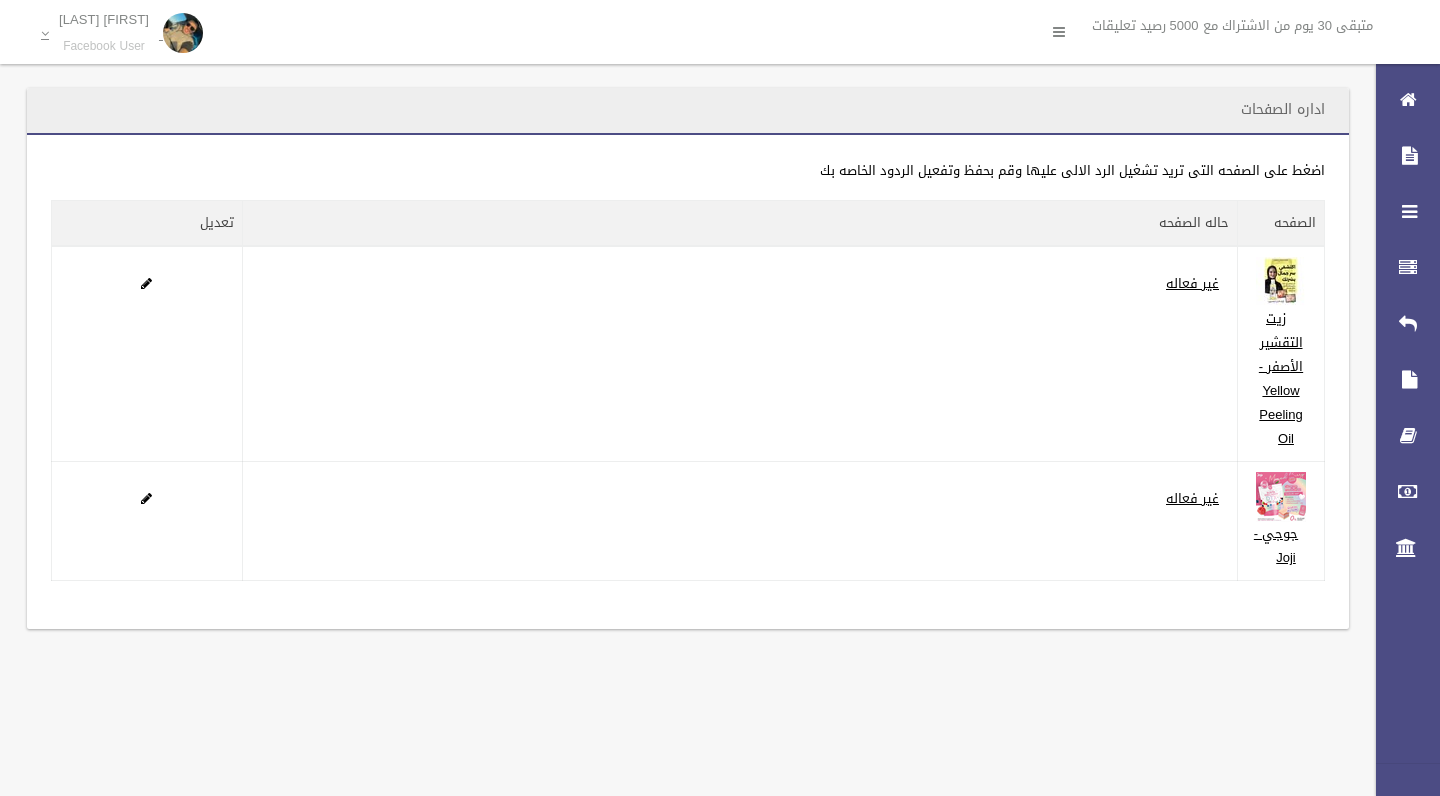 scroll, scrollTop: 0, scrollLeft: 0, axis: both 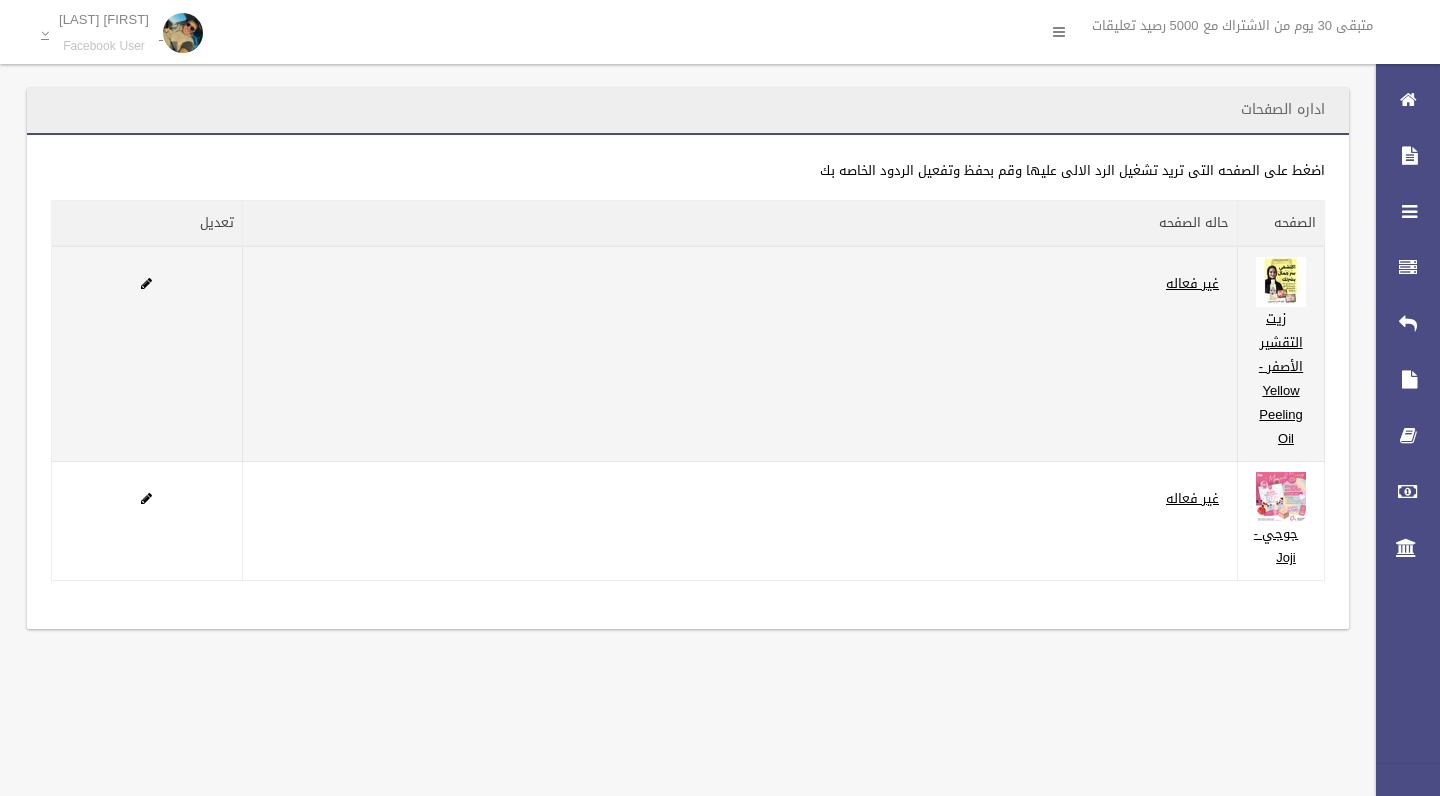click at bounding box center (146, 283) 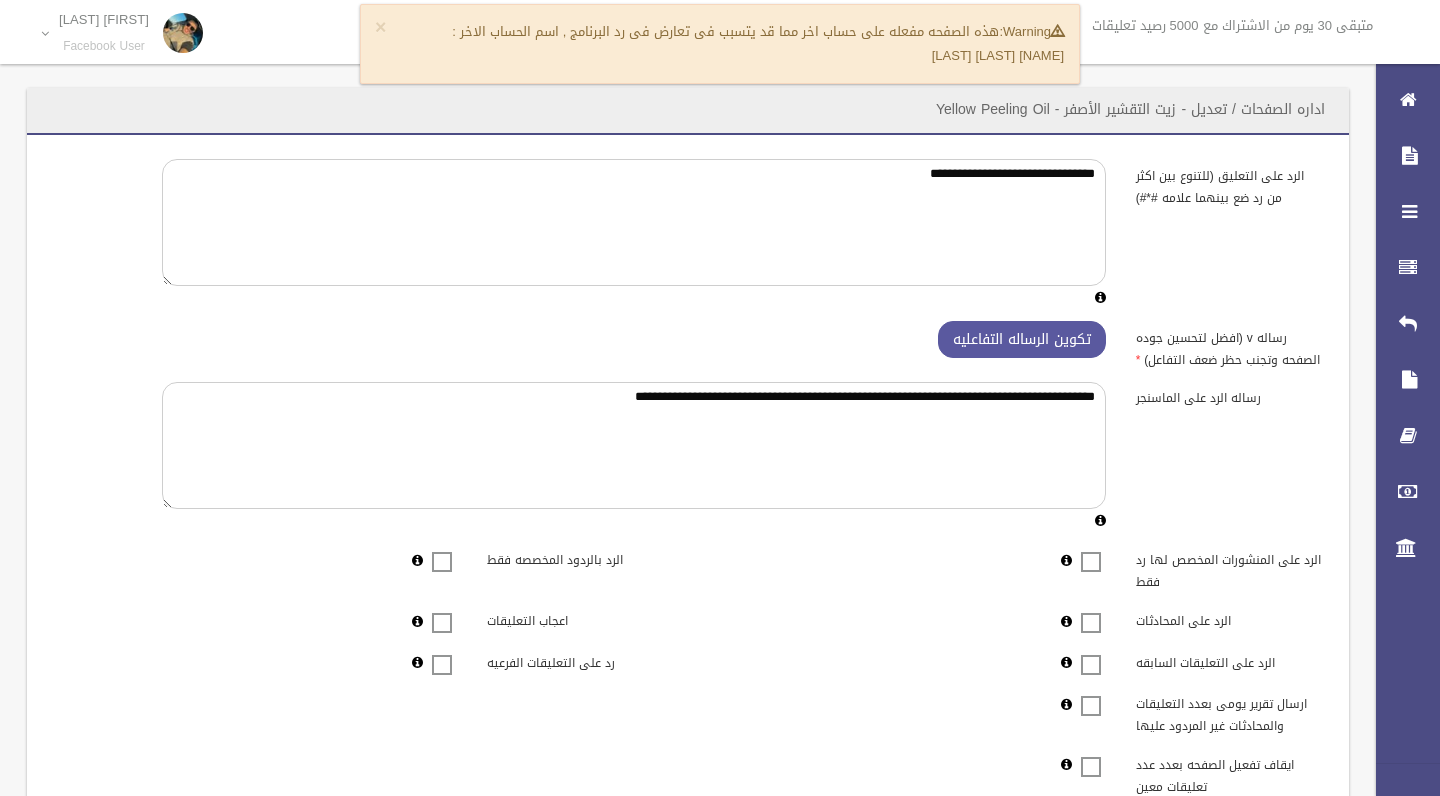 scroll, scrollTop: 0, scrollLeft: 0, axis: both 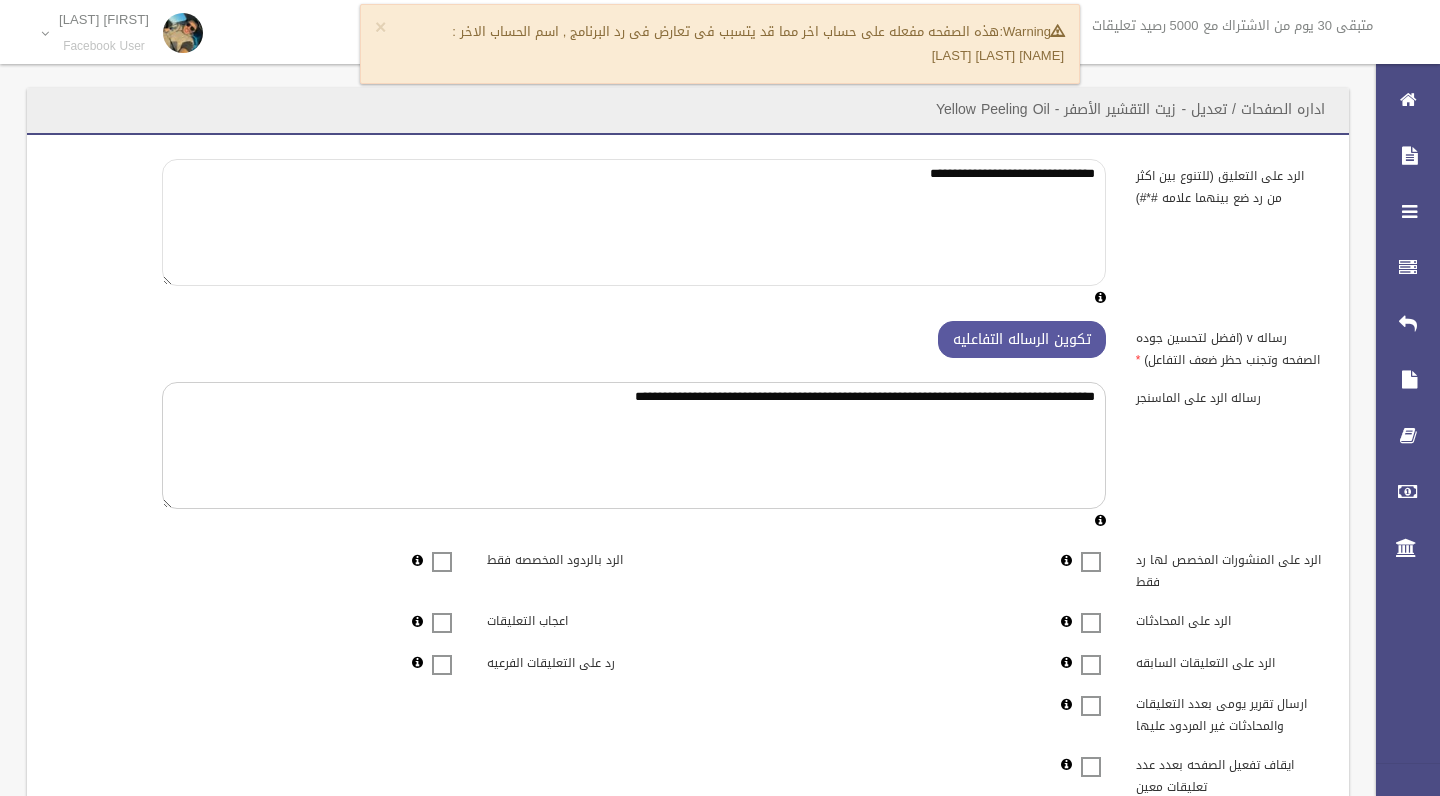 click on "**********" at bounding box center [634, 222] 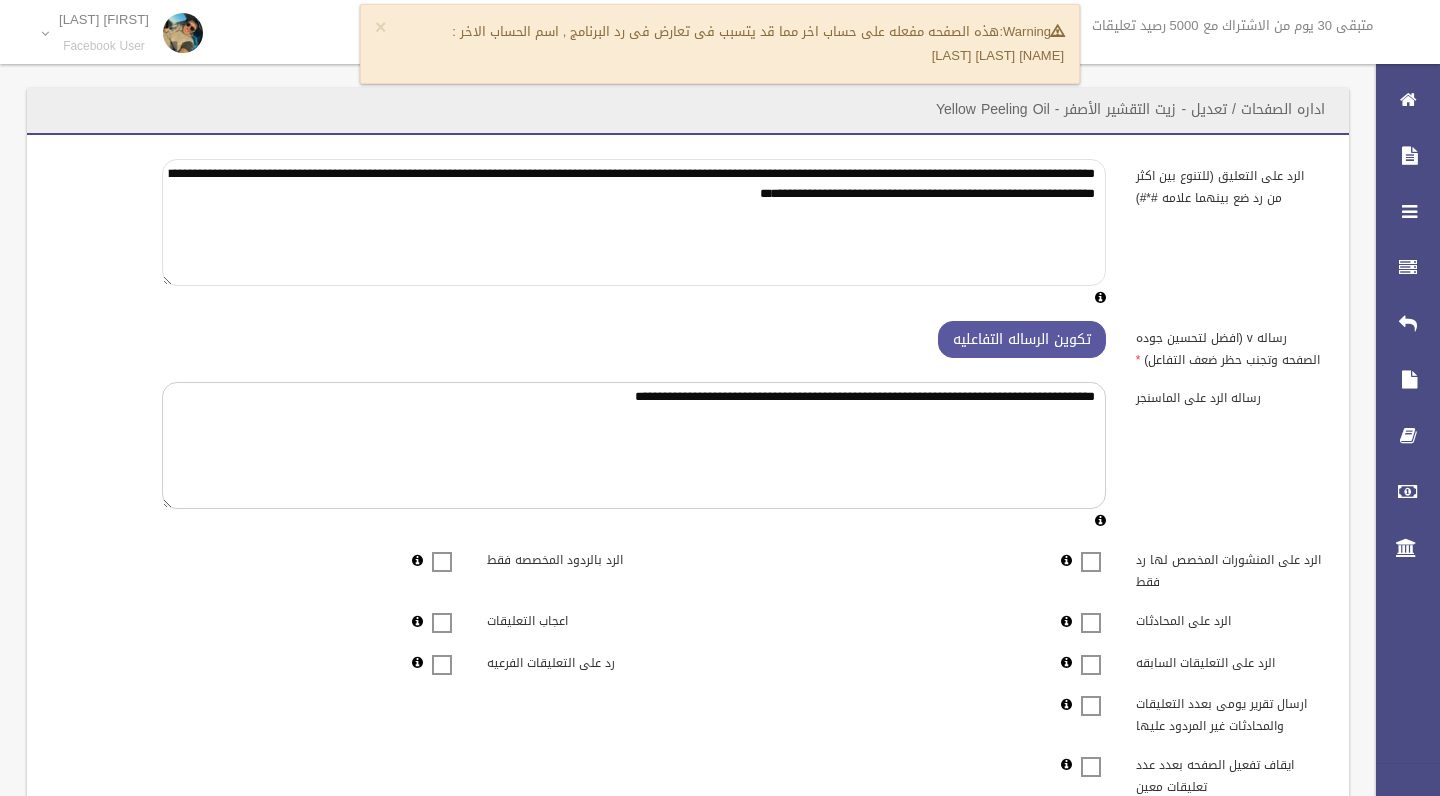 type on "**********" 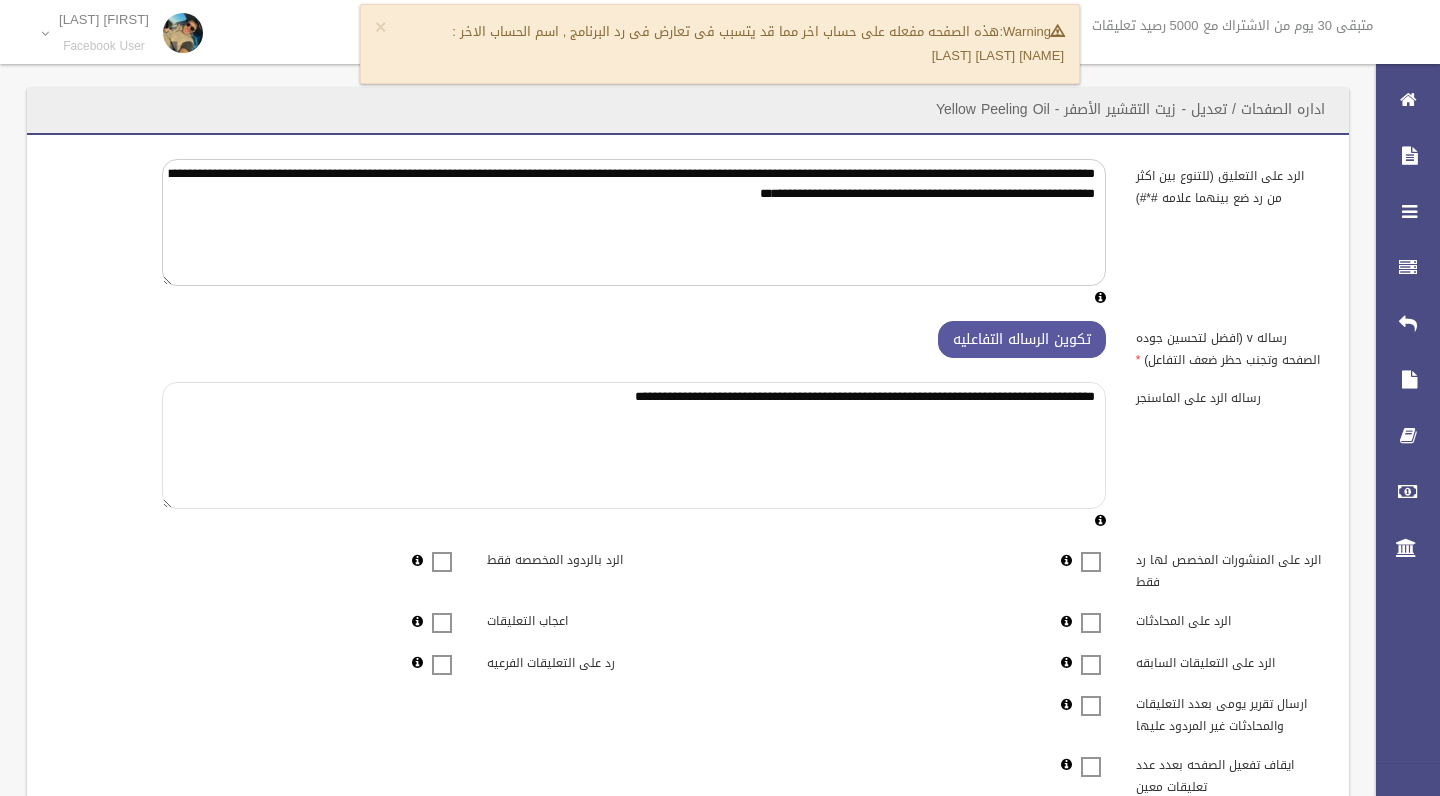 click on "**********" at bounding box center (634, 445) 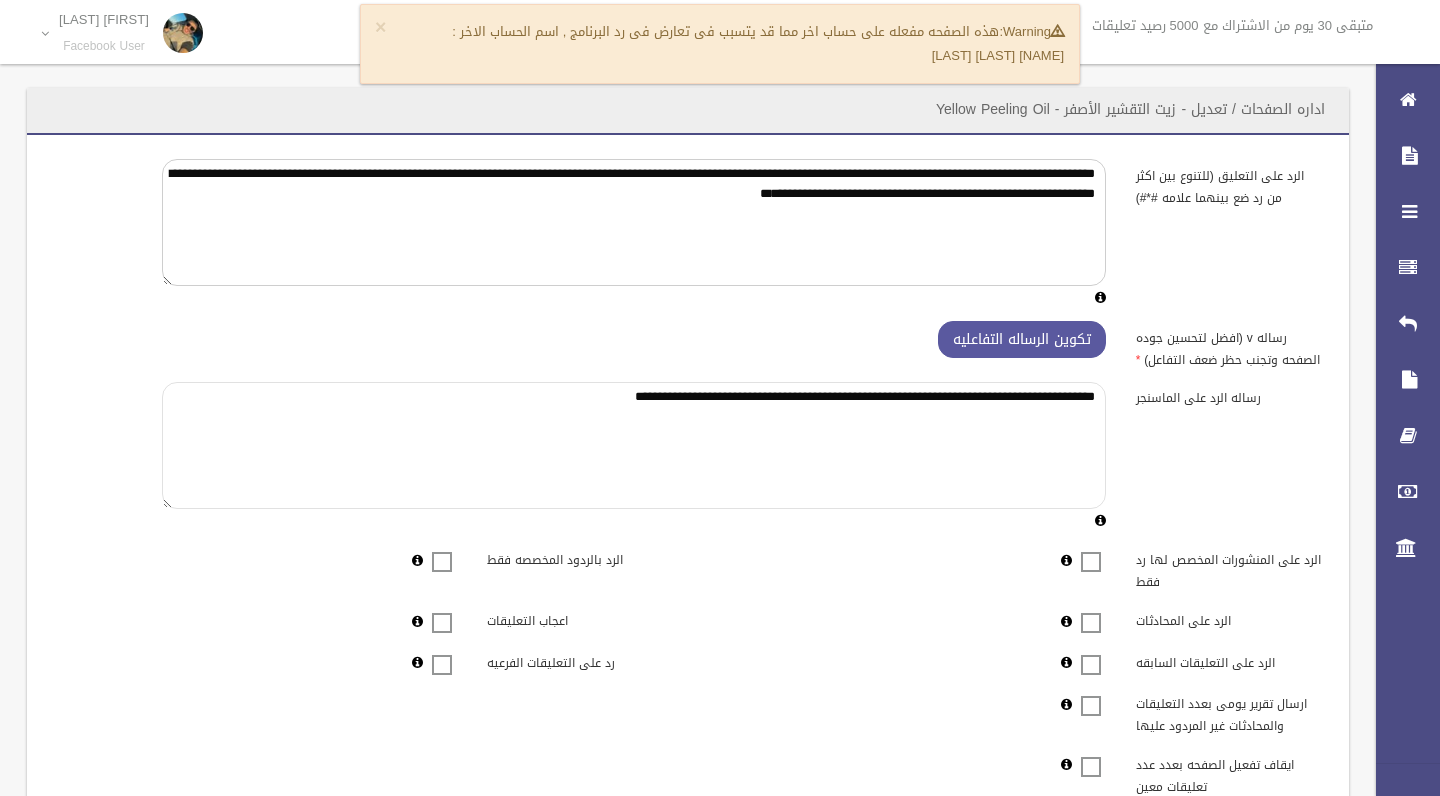 paste on "**********" 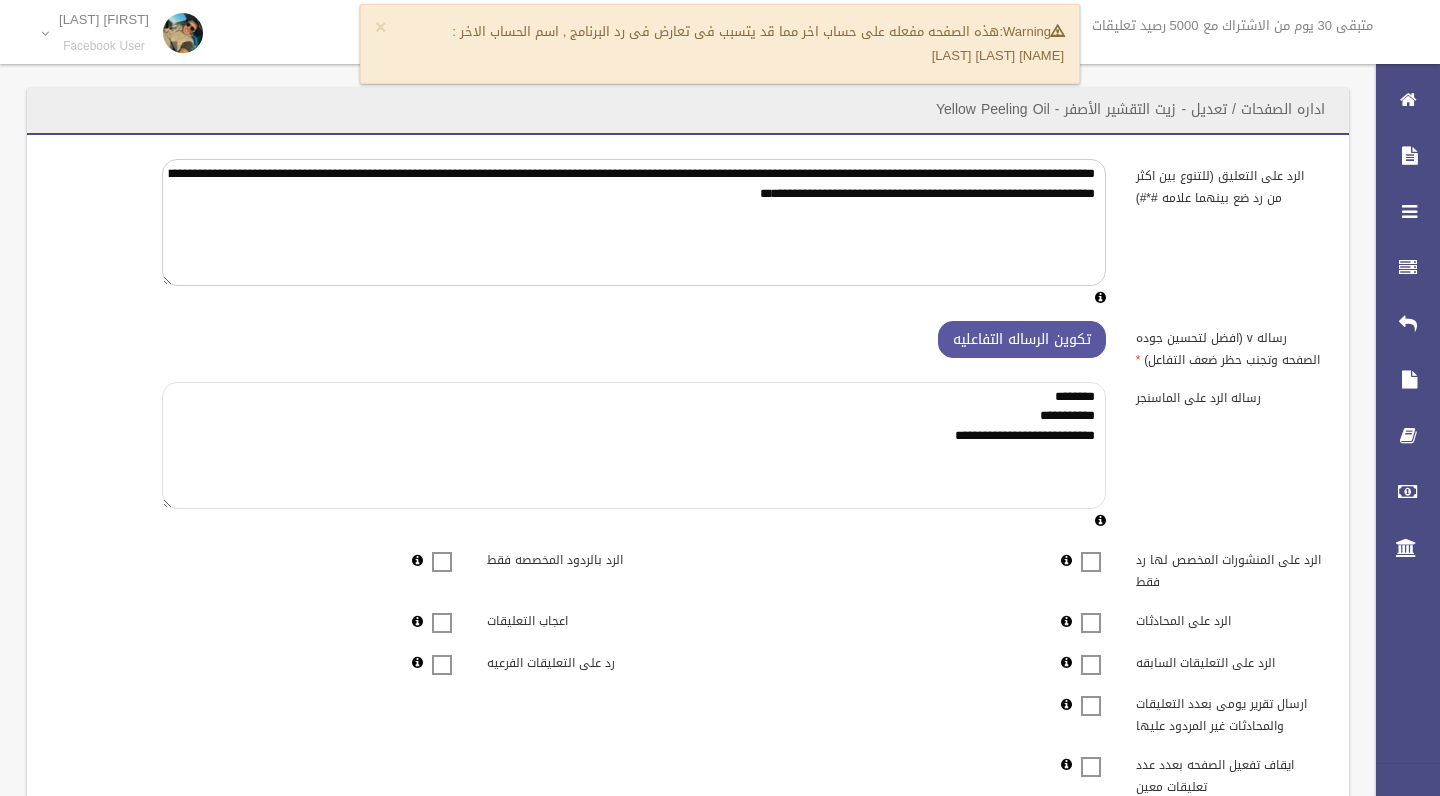 type on "**********" 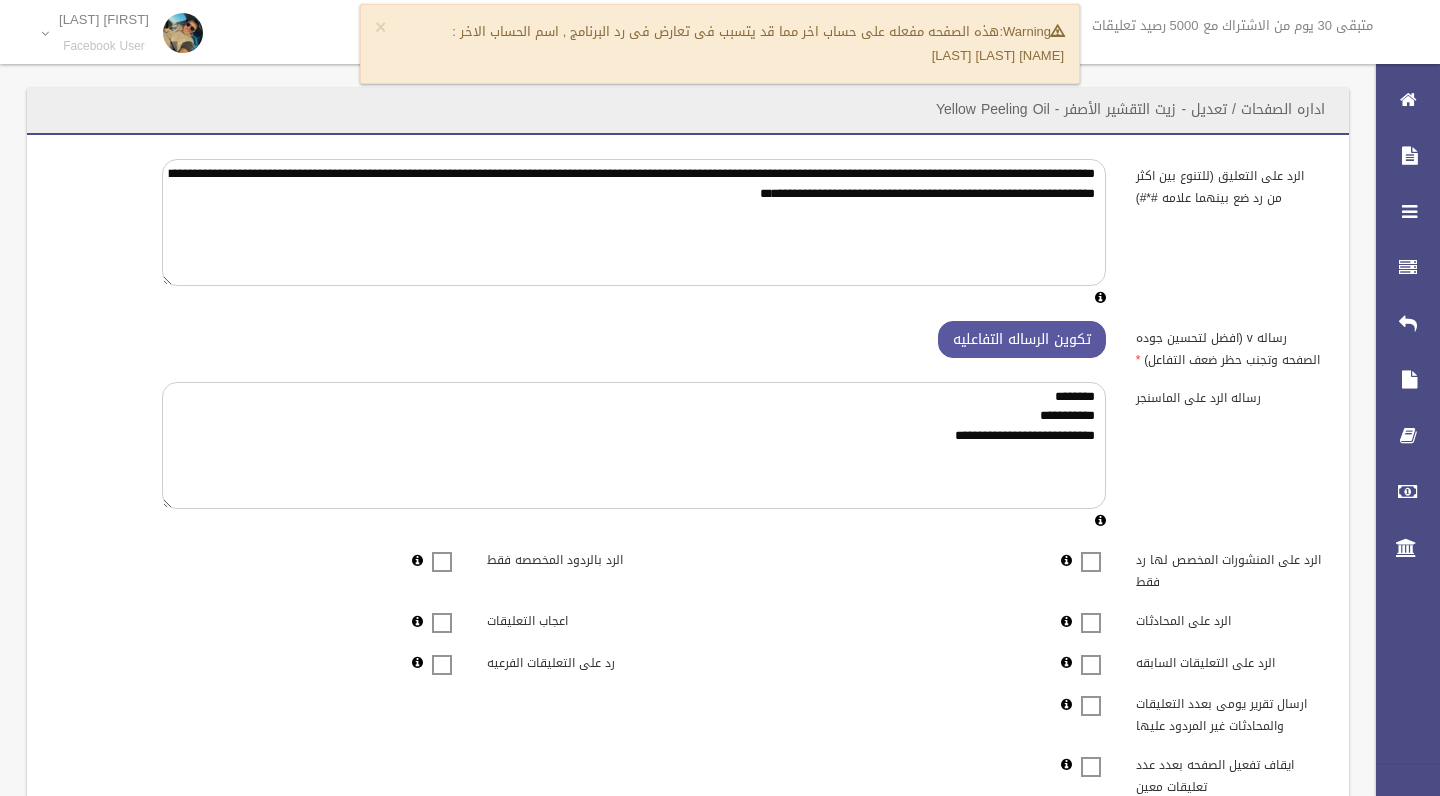 click on "**********" at bounding box center (688, 457) 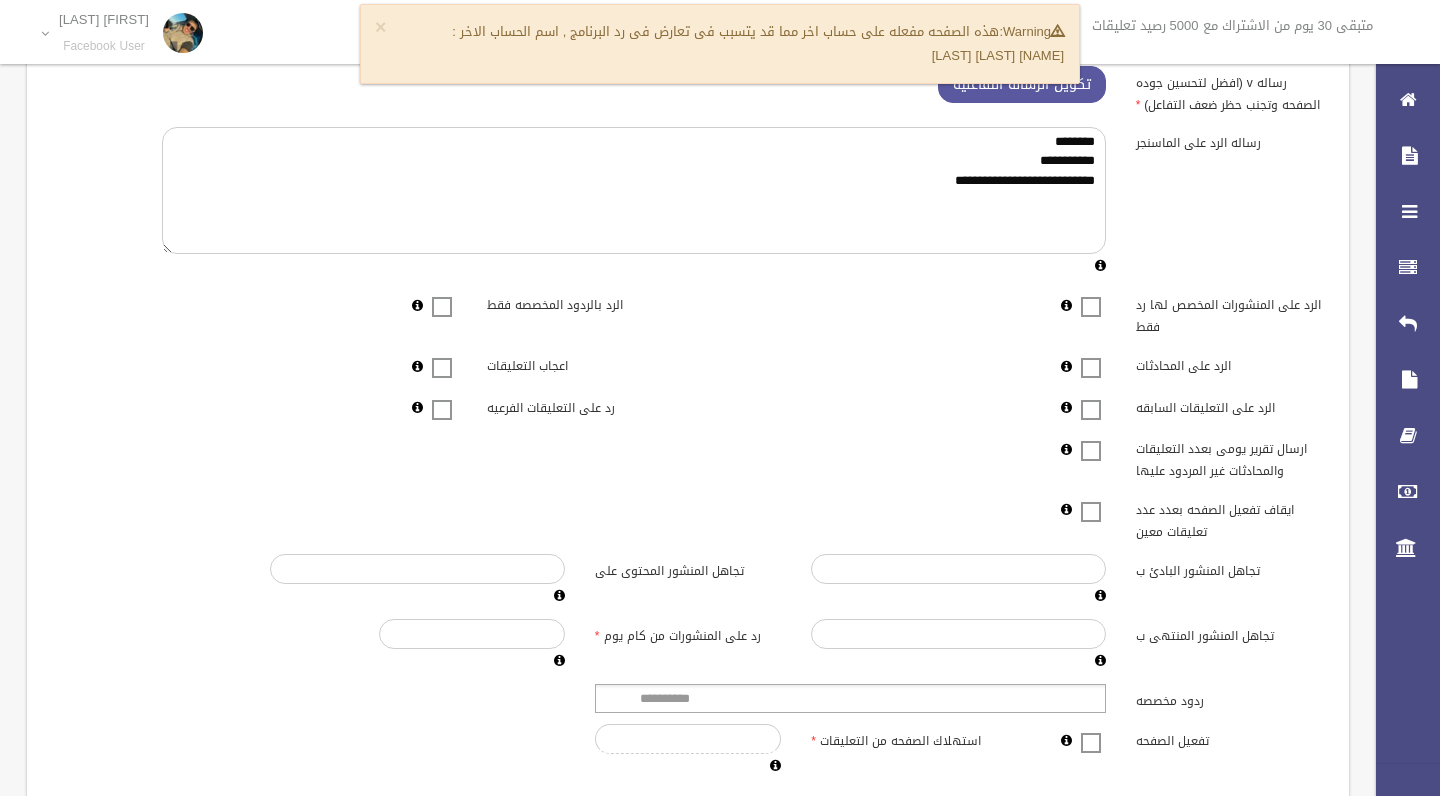 scroll, scrollTop: 279, scrollLeft: 0, axis: vertical 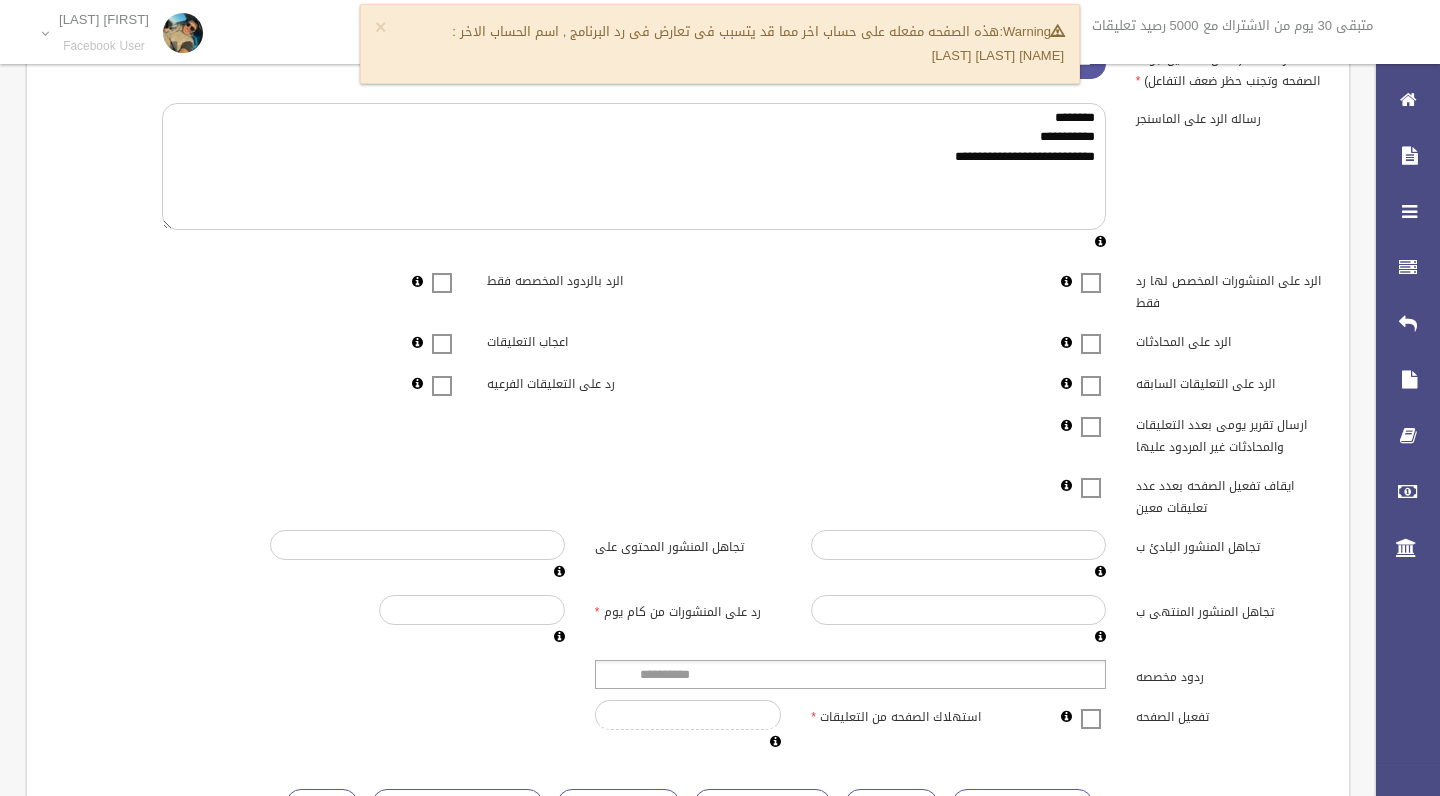click at bounding box center (1091, 331) 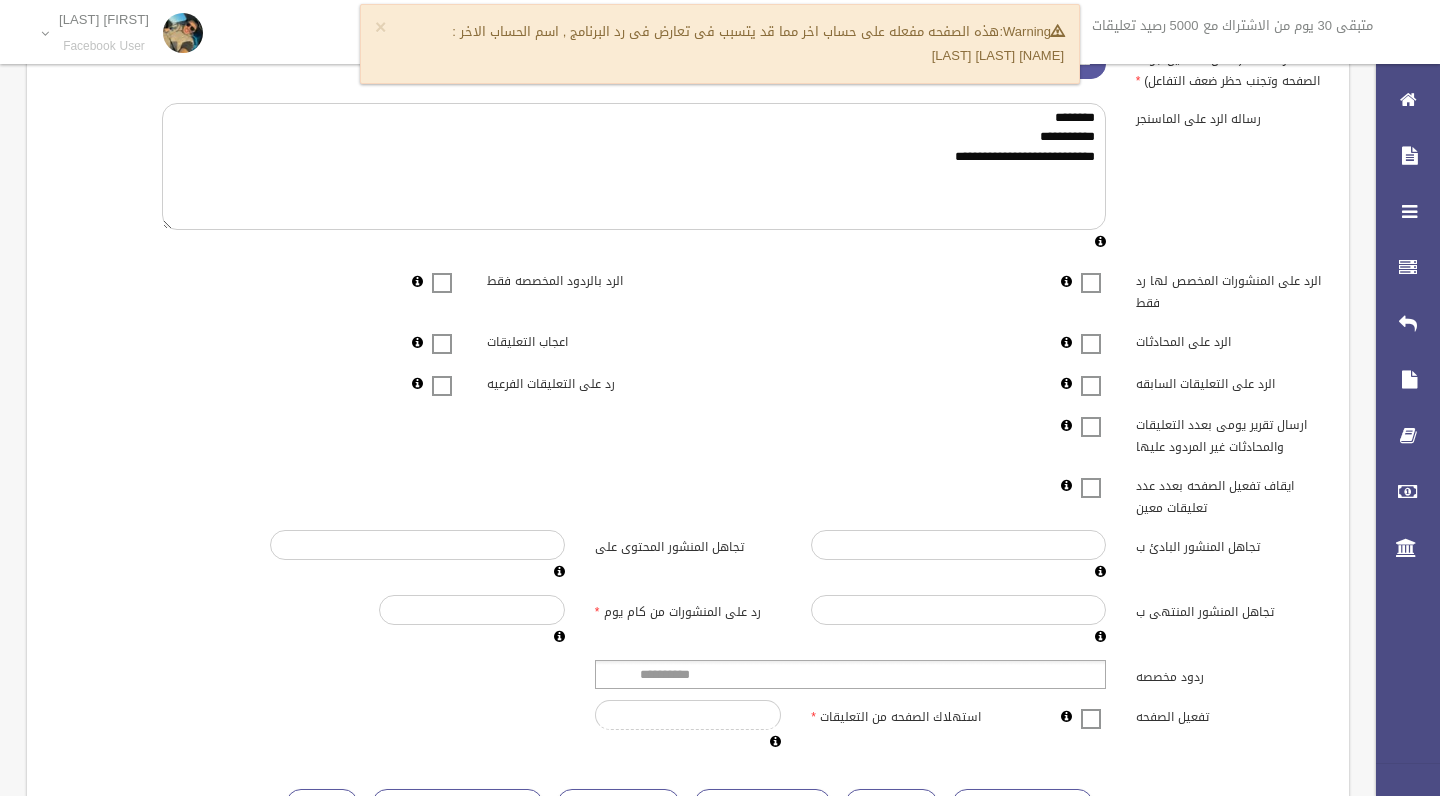 click at bounding box center [442, 373] 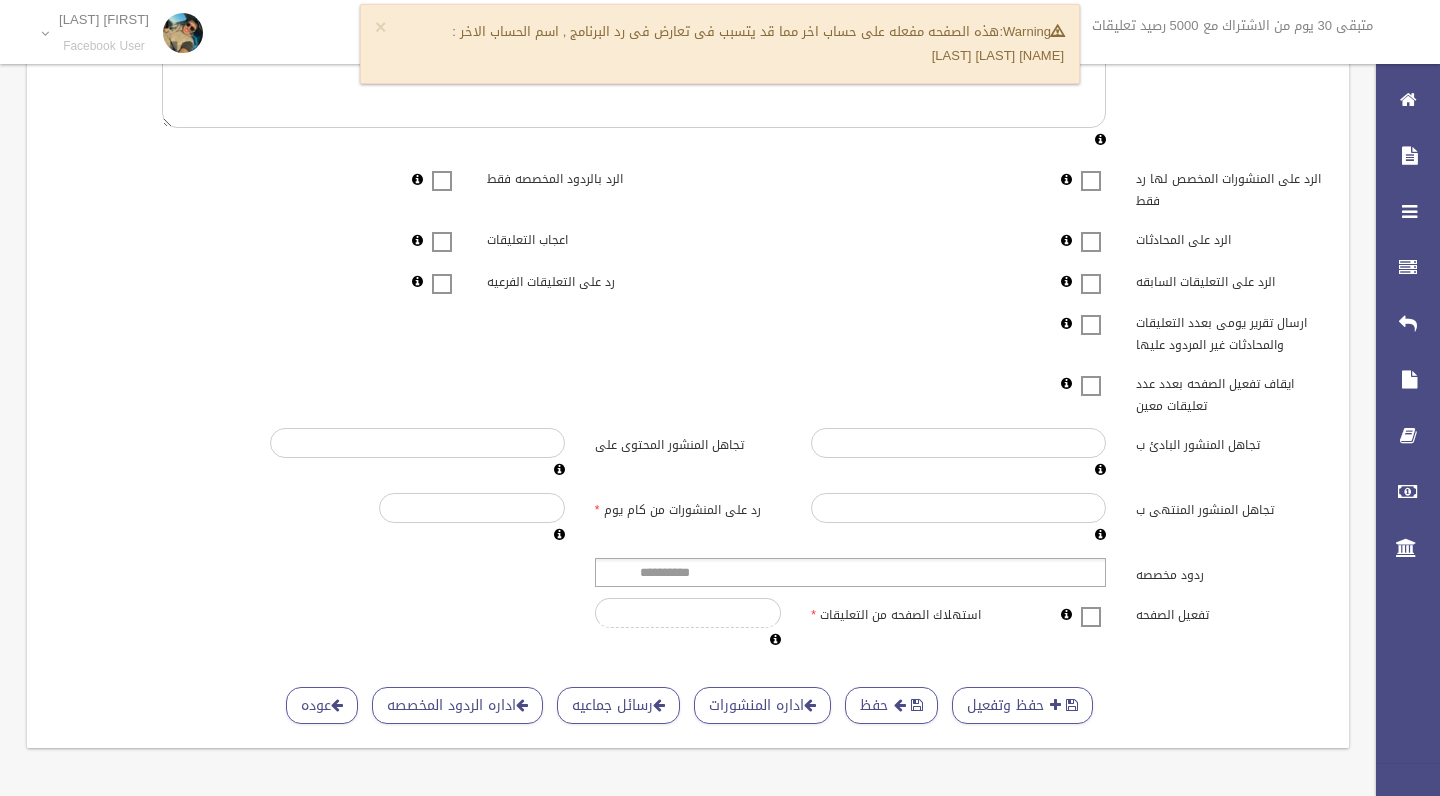 scroll, scrollTop: 401, scrollLeft: 0, axis: vertical 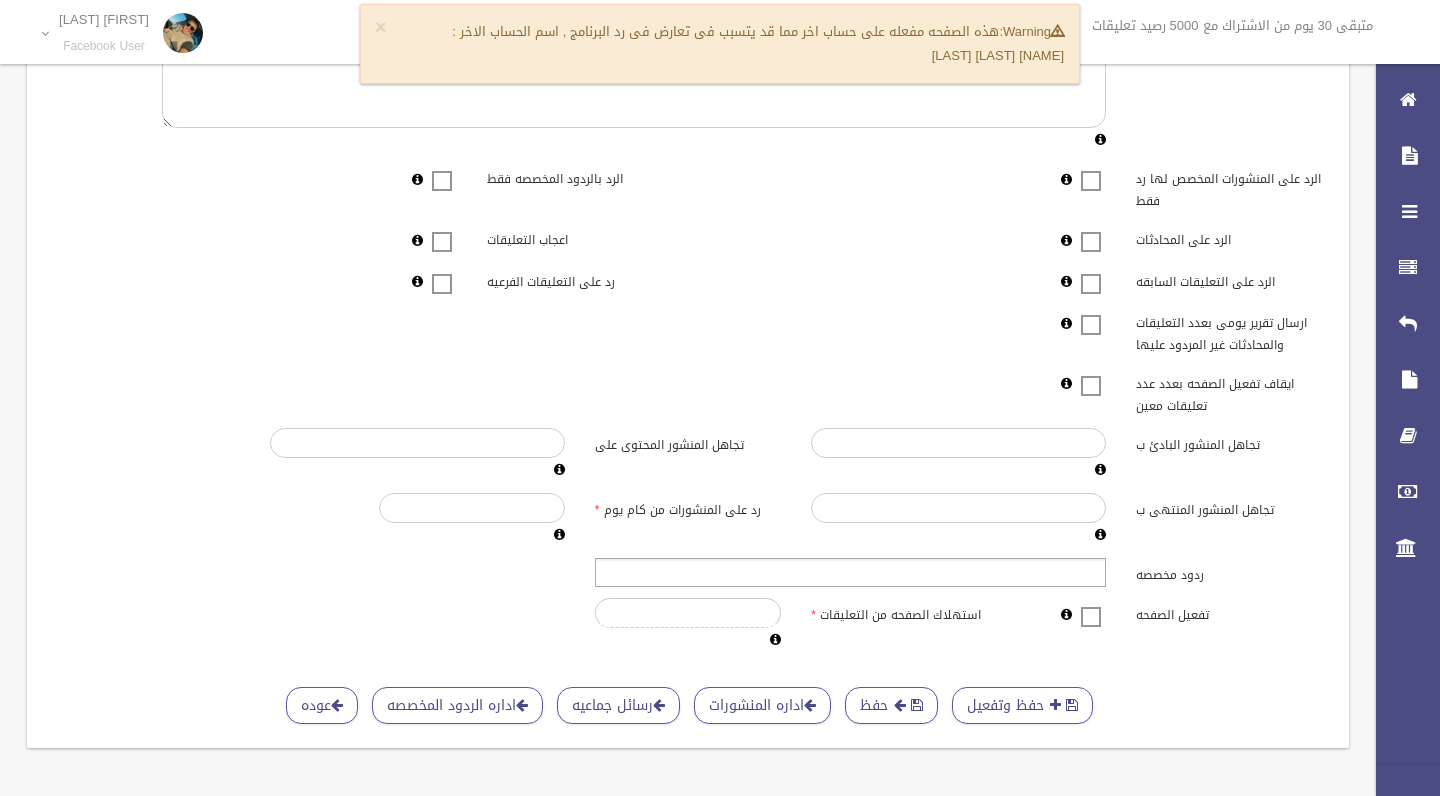 click at bounding box center [850, 572] 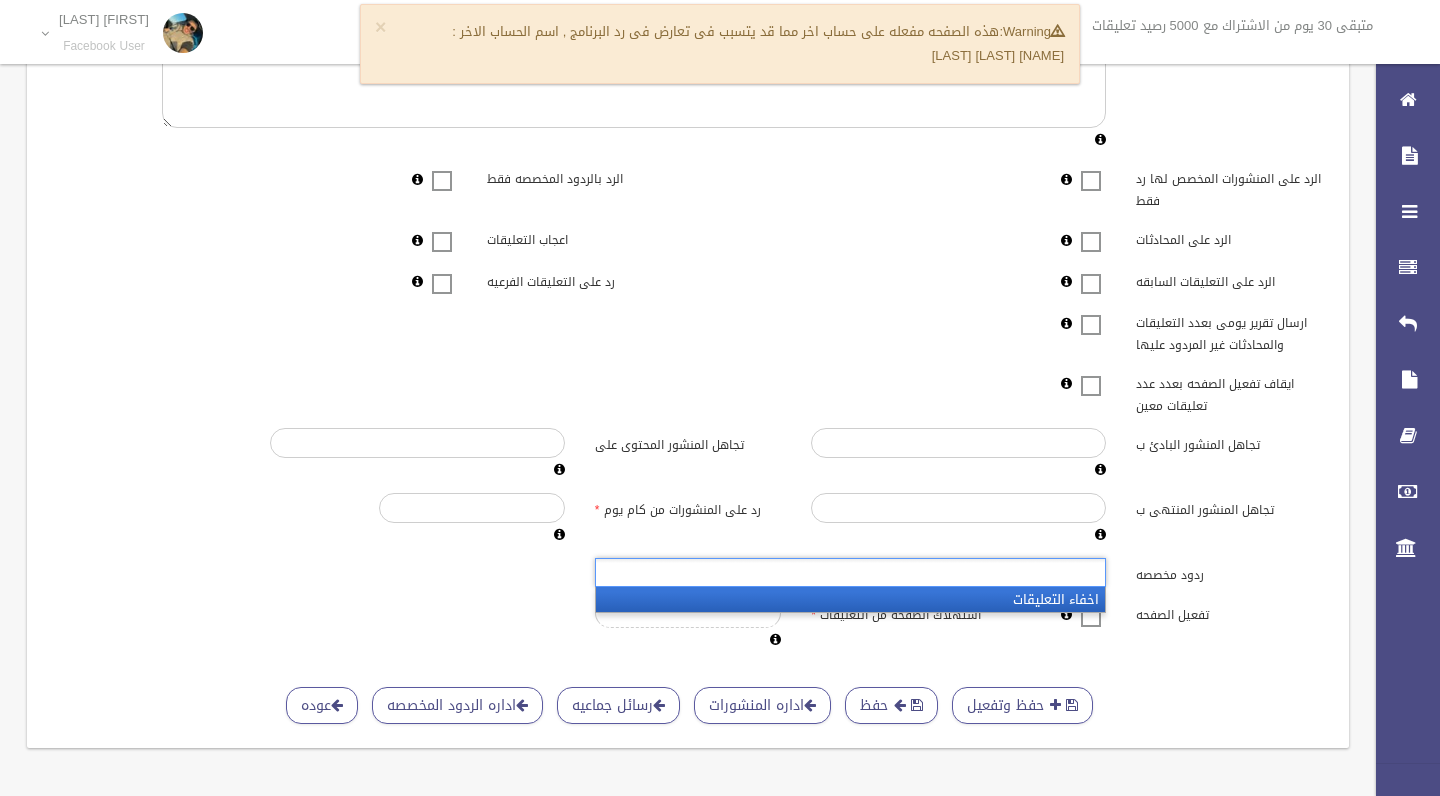 click on "اخفاء التعليقات" at bounding box center (850, 599) 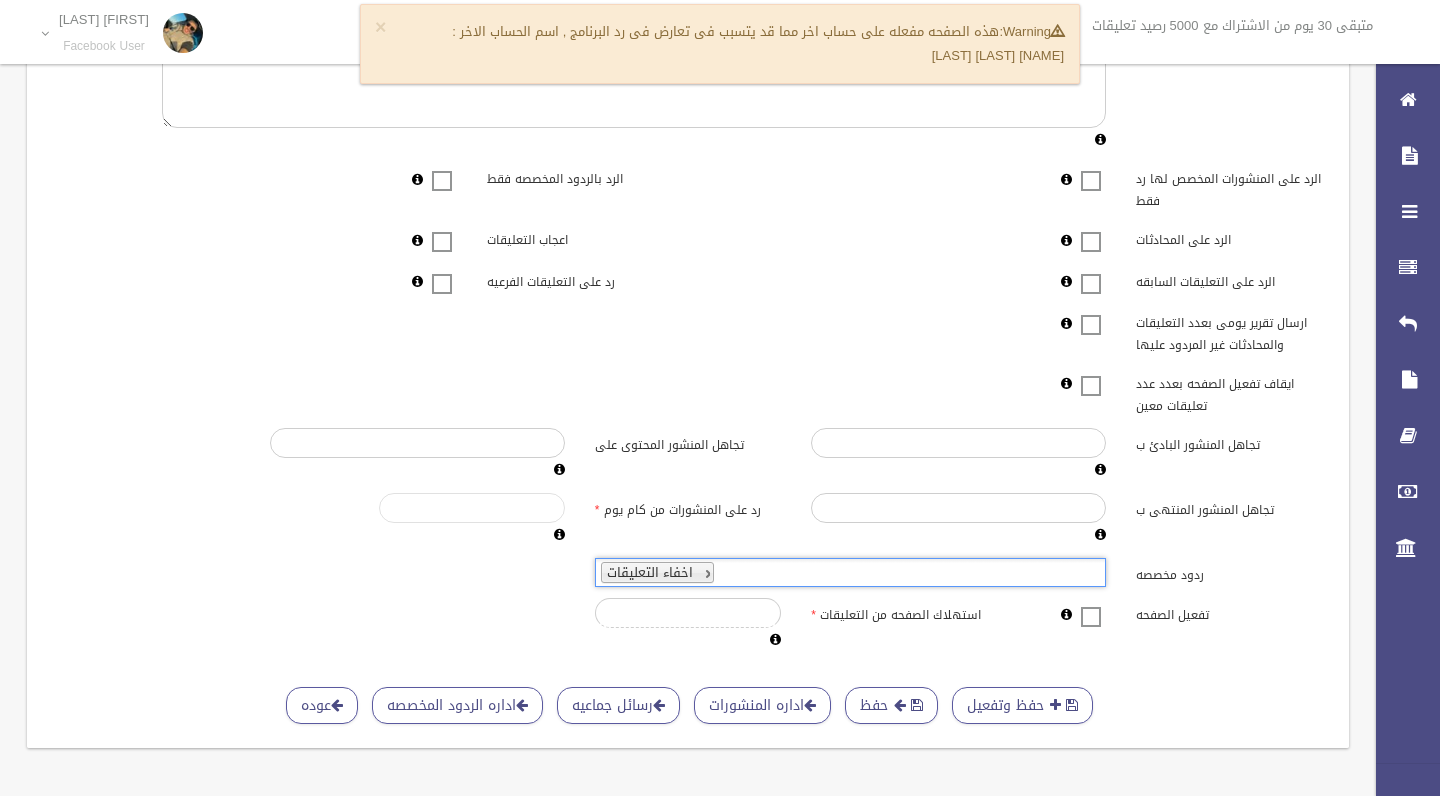 click on "*****" at bounding box center [472, 508] 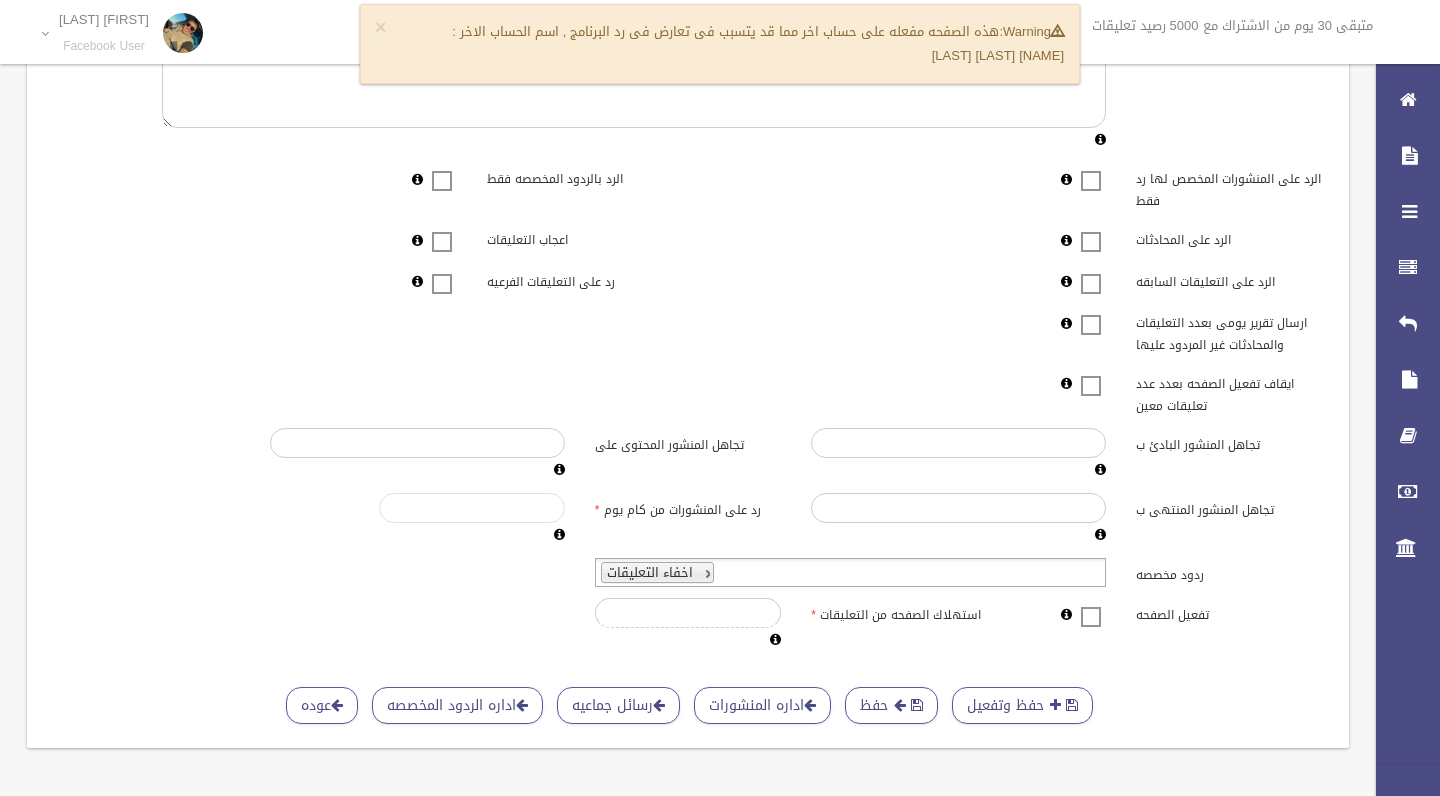 click on "*****" at bounding box center (472, 508) 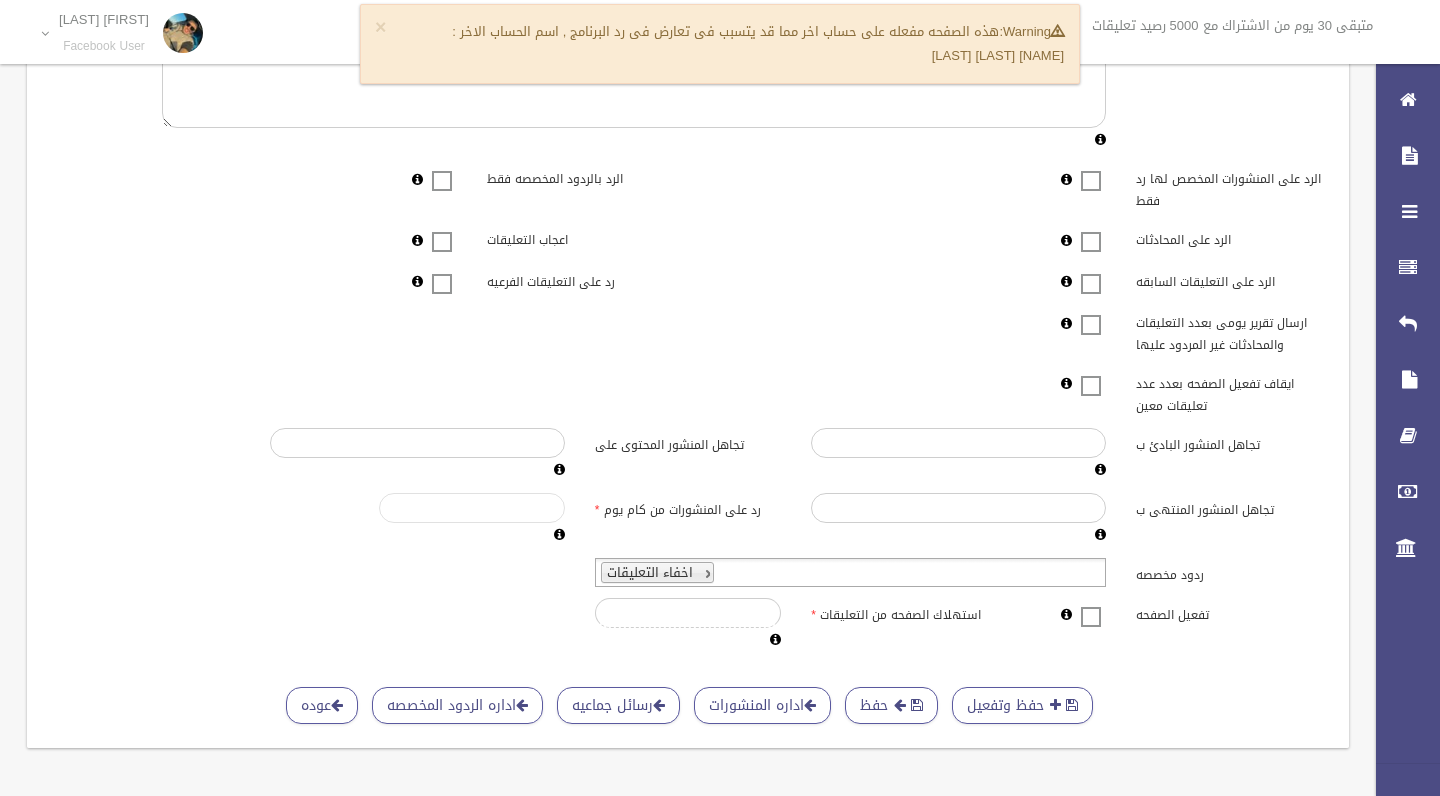 type 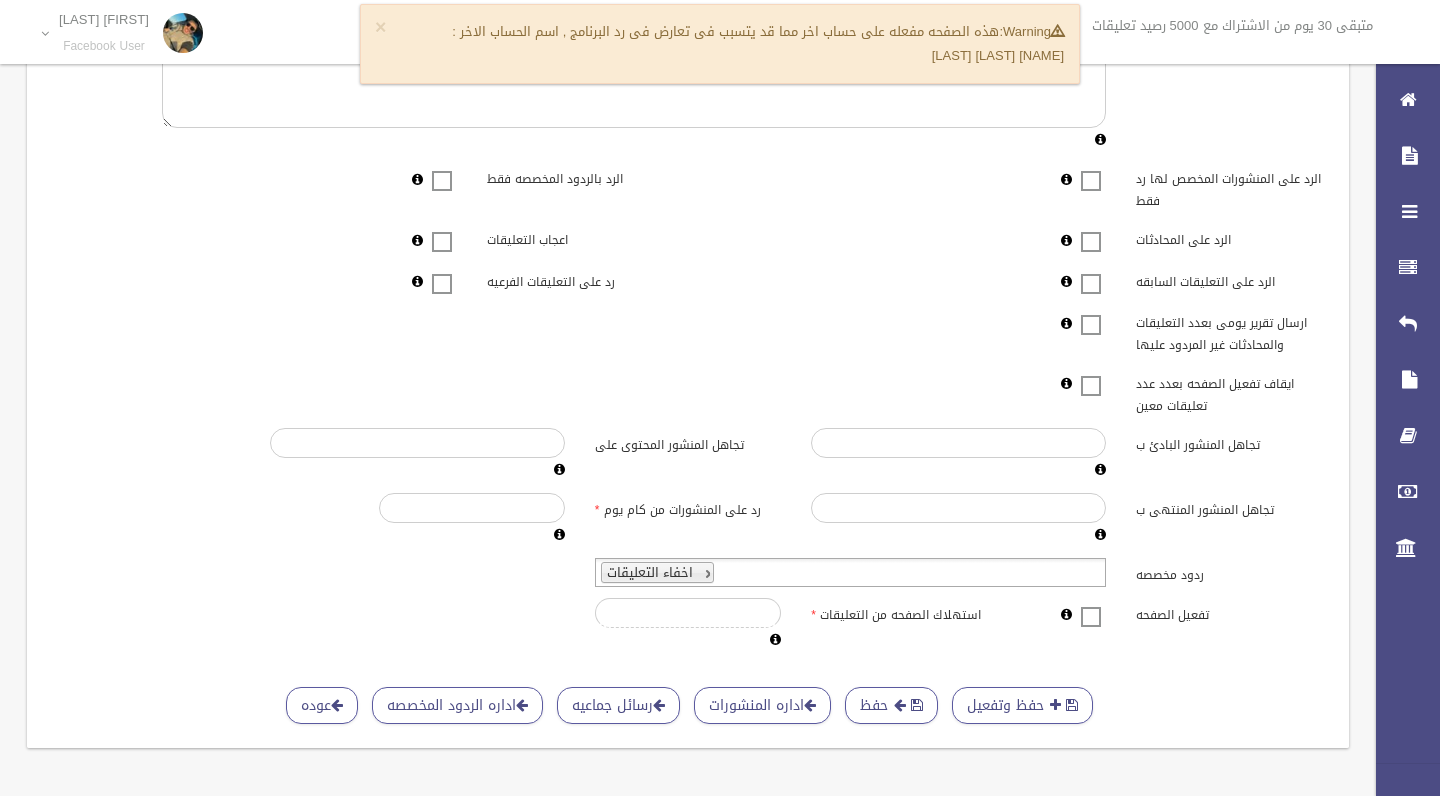 click on "رد على المنشورات من كام يوم" at bounding box center [688, 507] 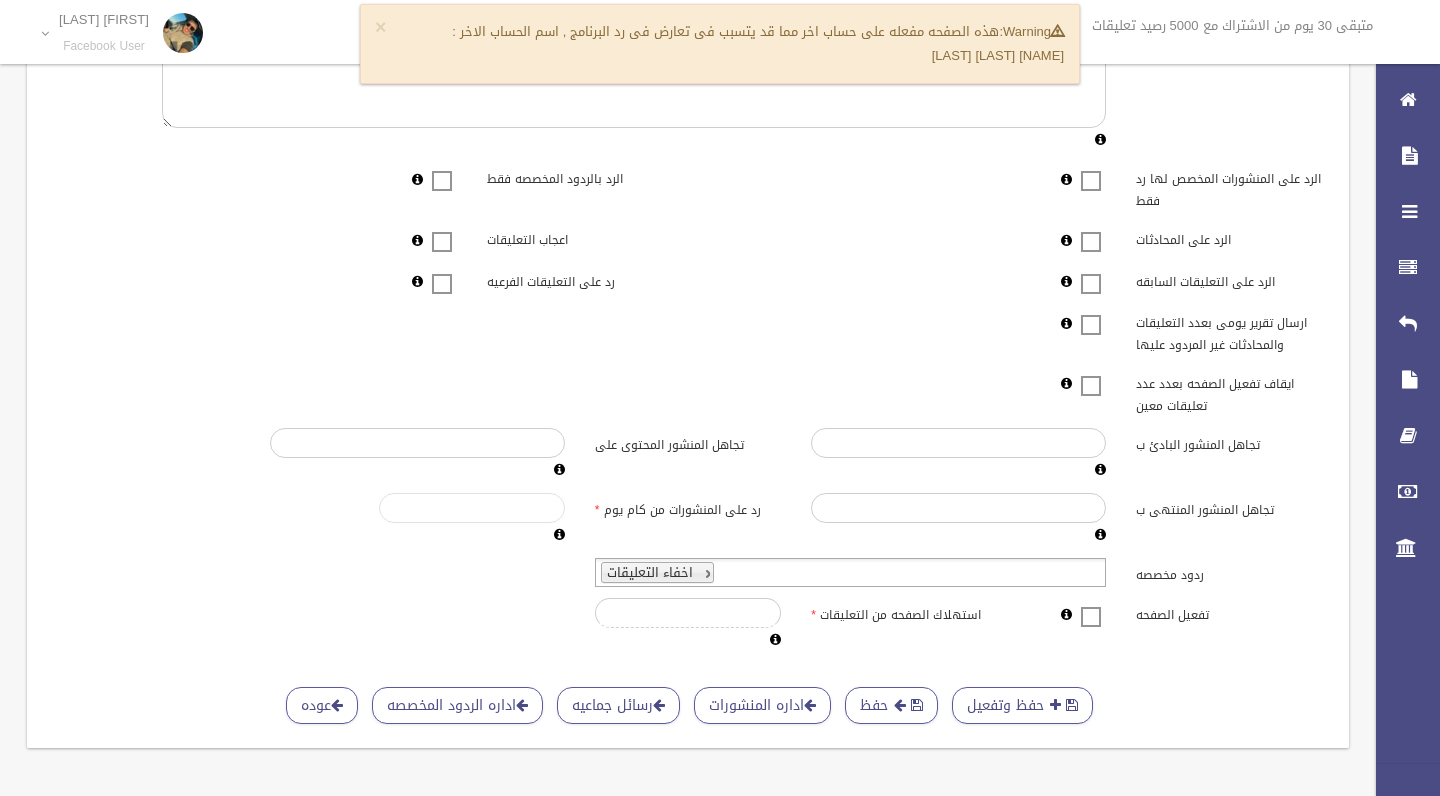 scroll, scrollTop: 401, scrollLeft: 0, axis: vertical 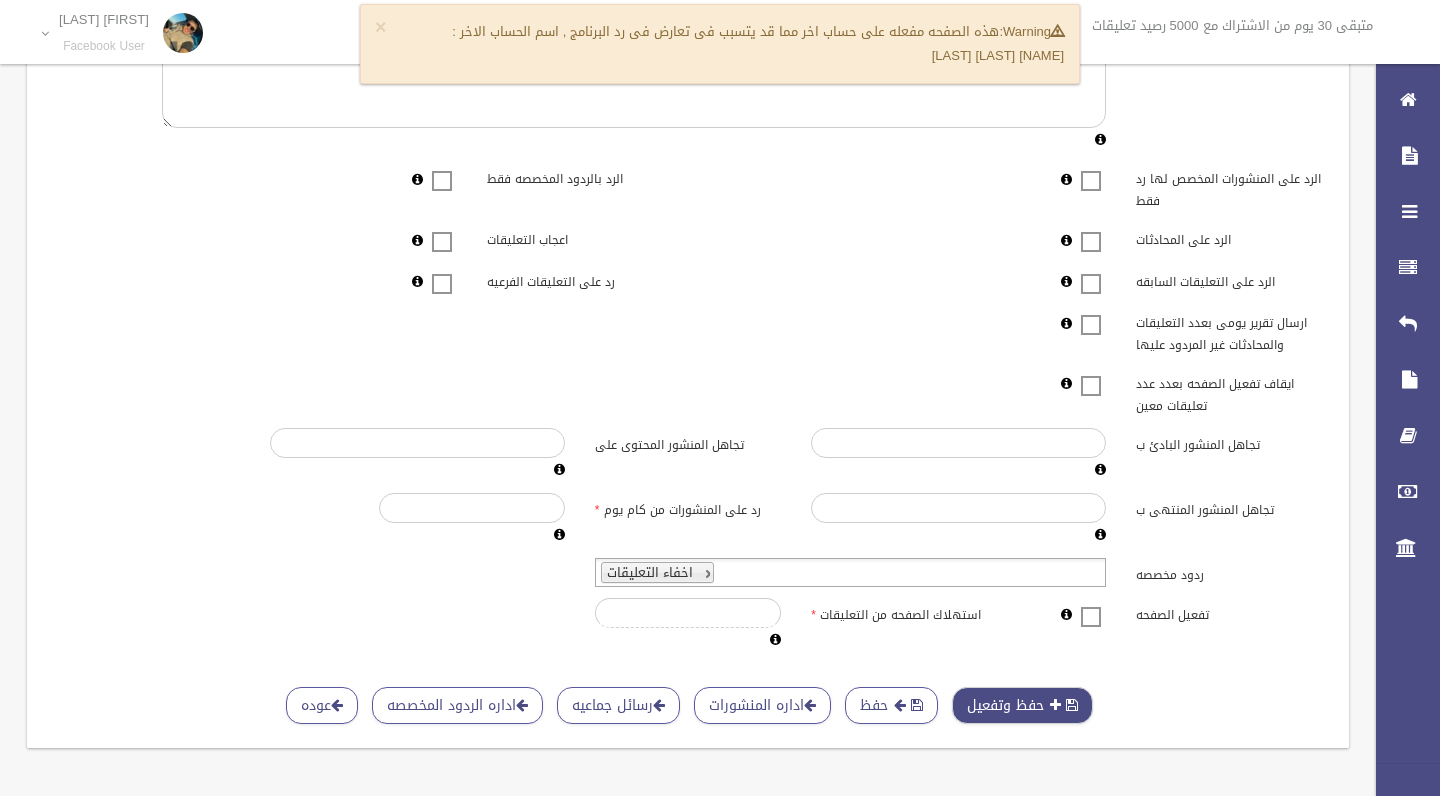 click on "حفظ وتفعيل" at bounding box center [1022, 705] 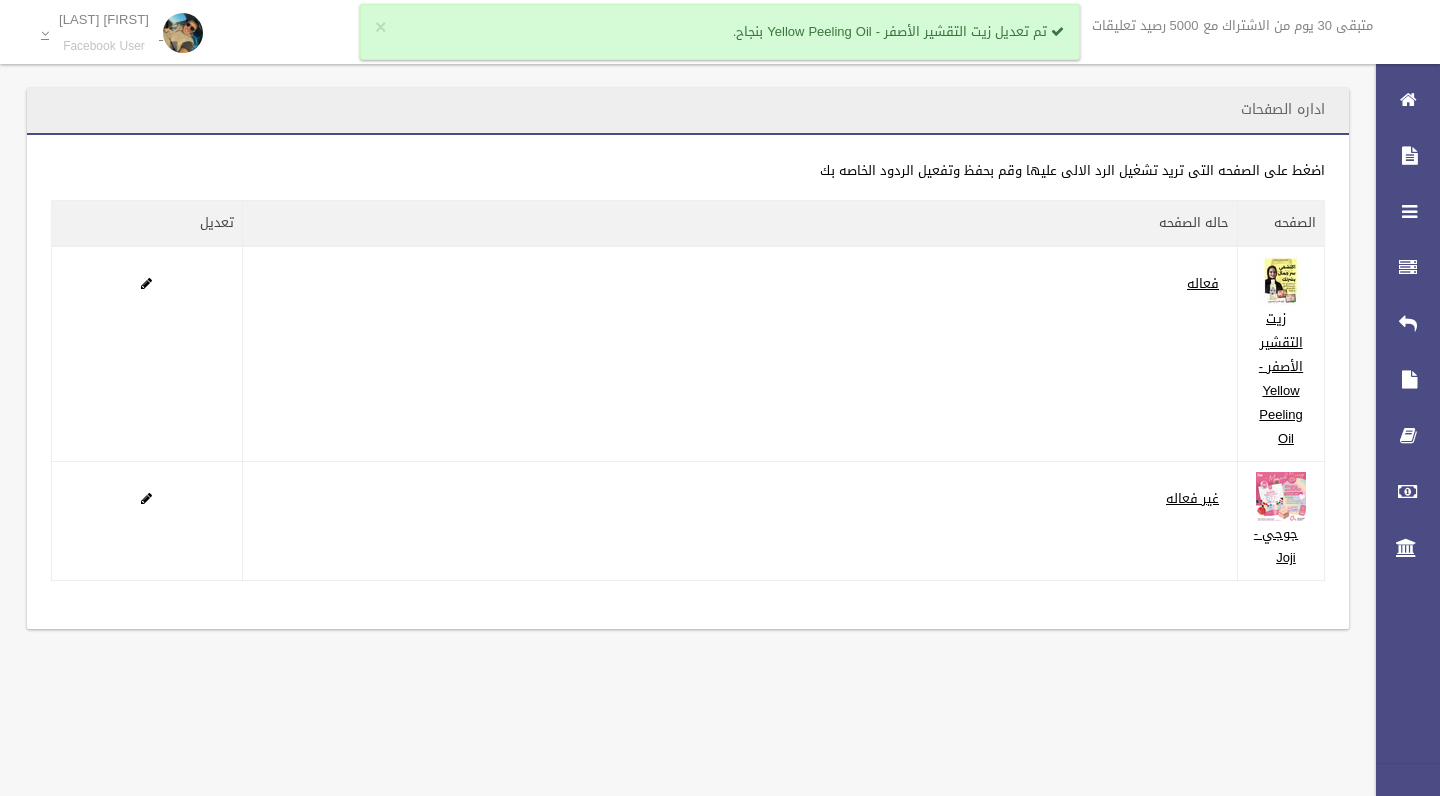 scroll, scrollTop: 0, scrollLeft: 0, axis: both 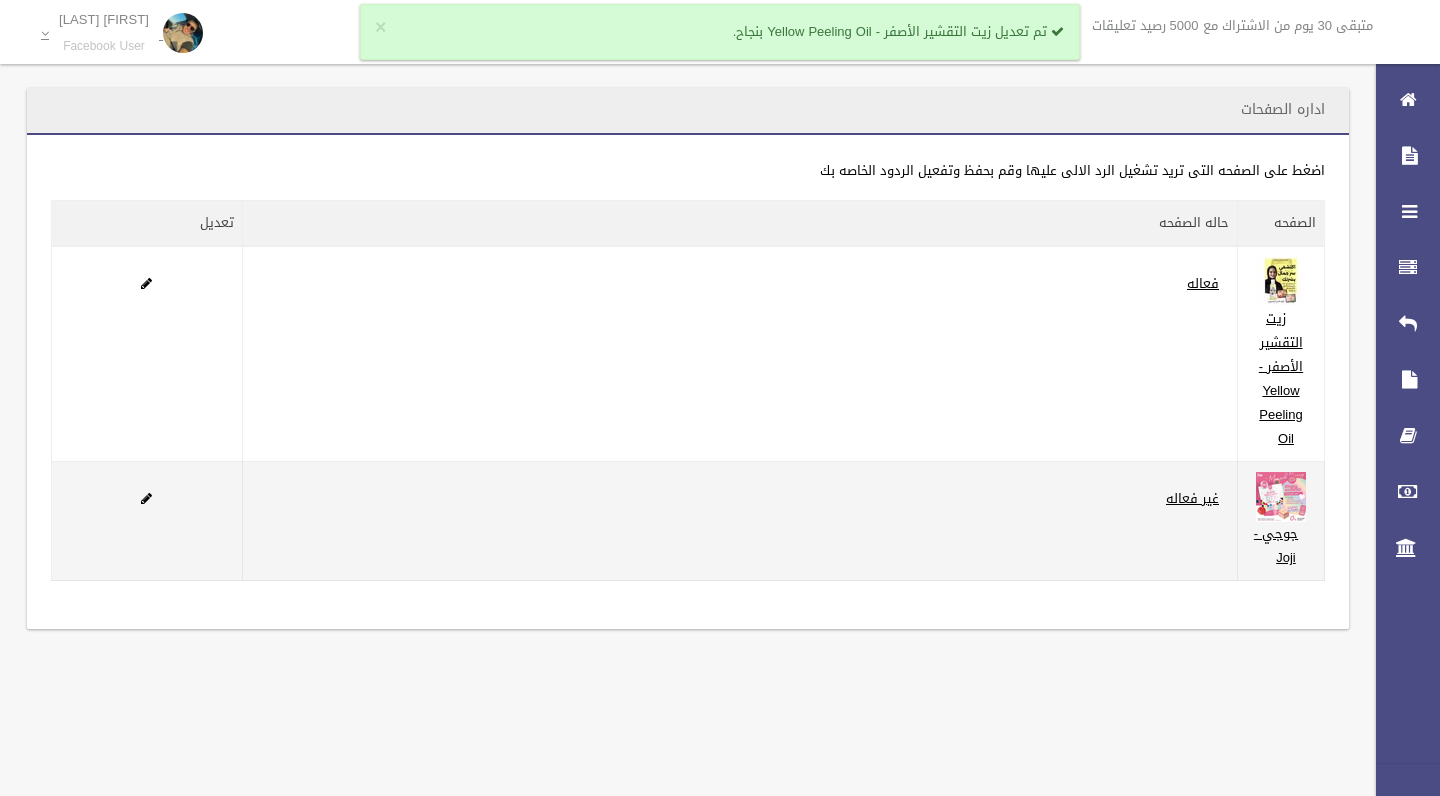 click at bounding box center (146, 498) 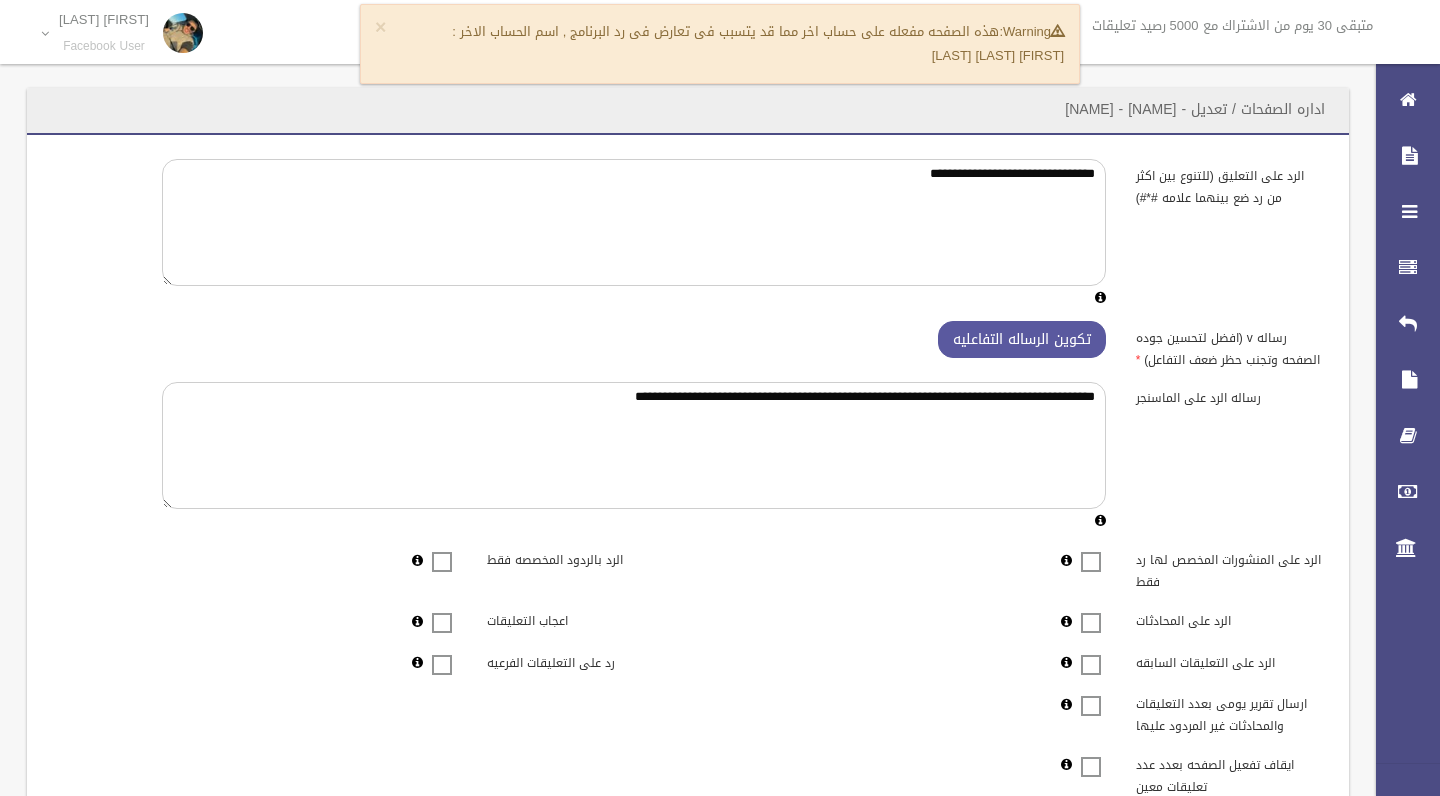 scroll, scrollTop: 0, scrollLeft: 0, axis: both 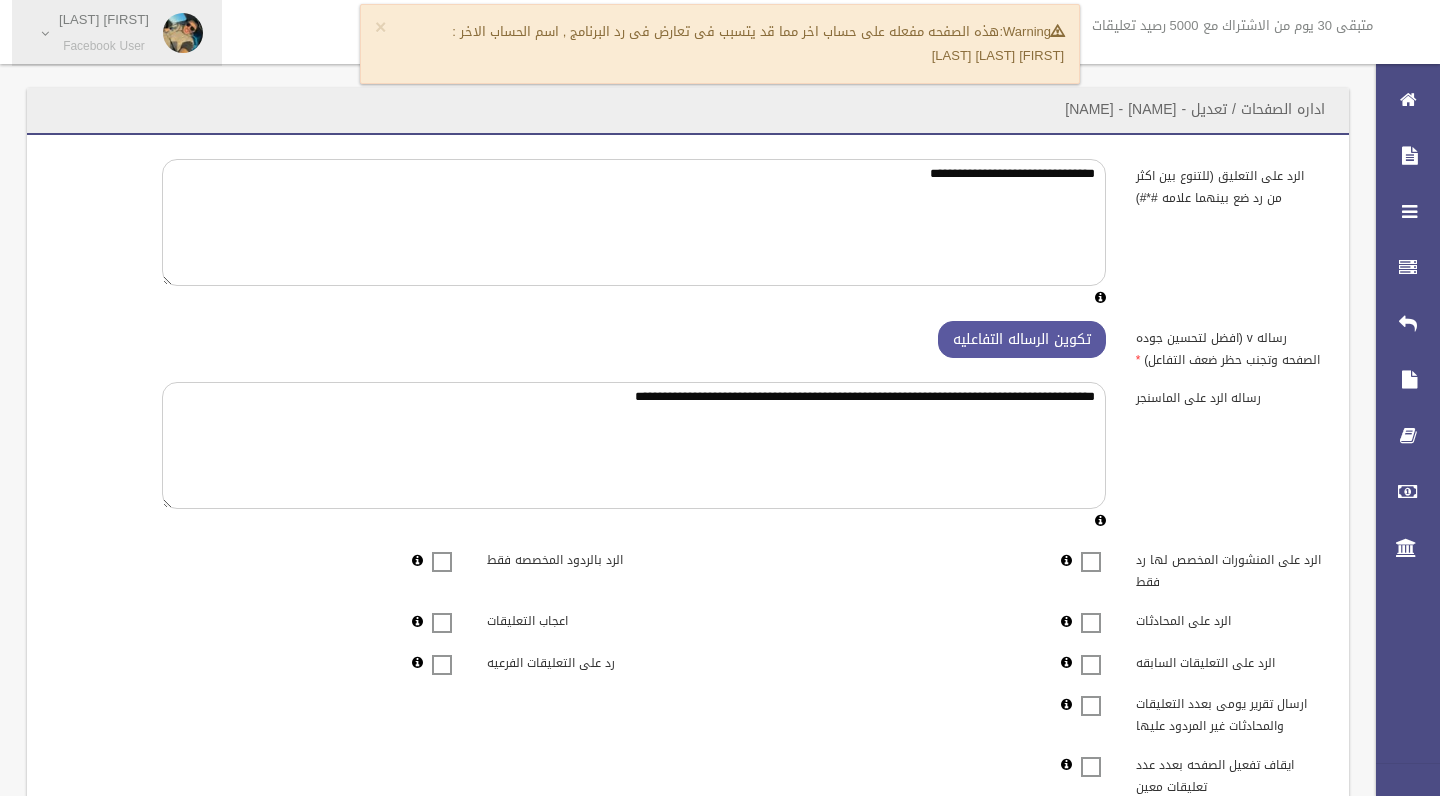 click on "Facebook User" at bounding box center (104, 46) 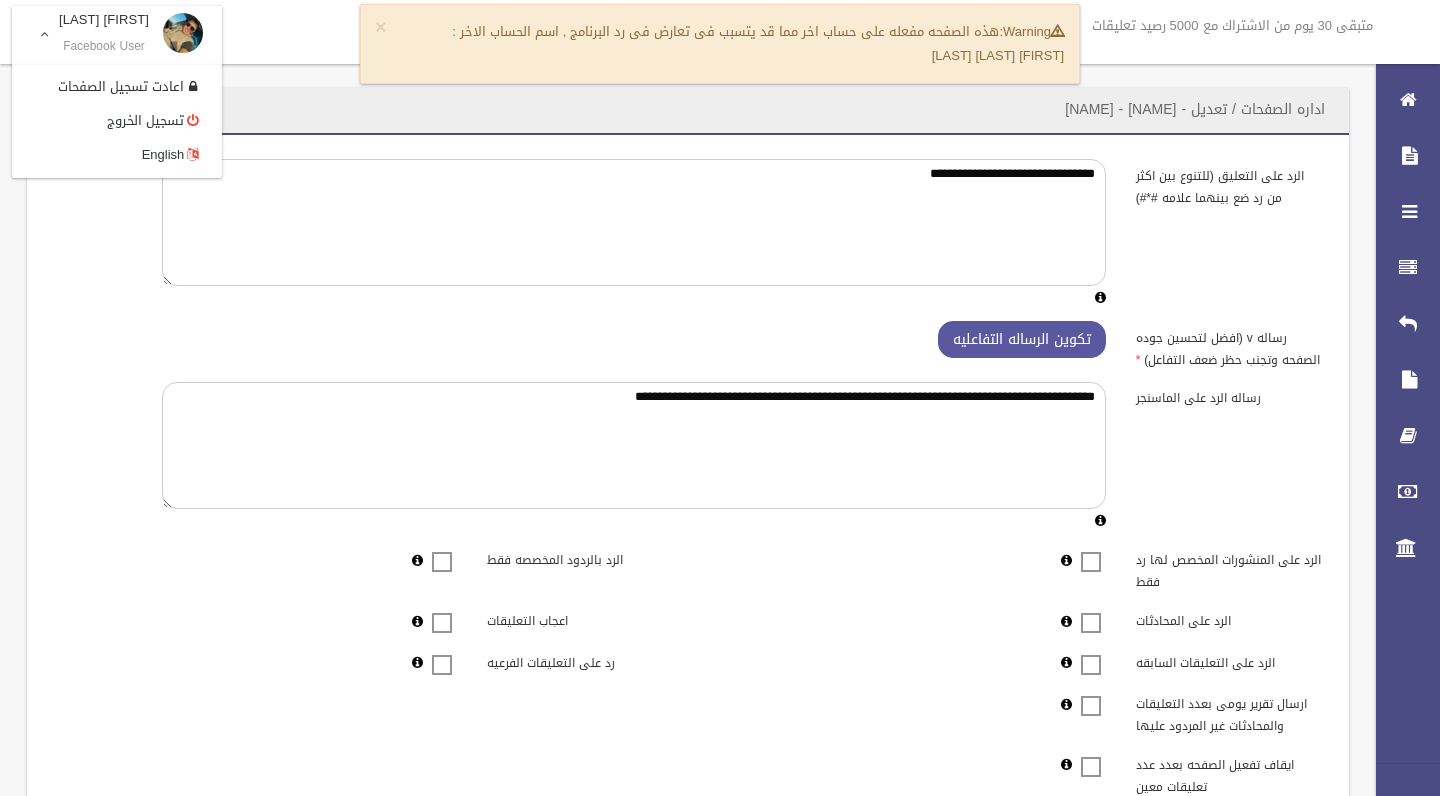 click on "[FIRST] [LAST]   Facebook User
اعادت تسجيل الصفحات
تسجيل الخروج
English" at bounding box center (137, 33) 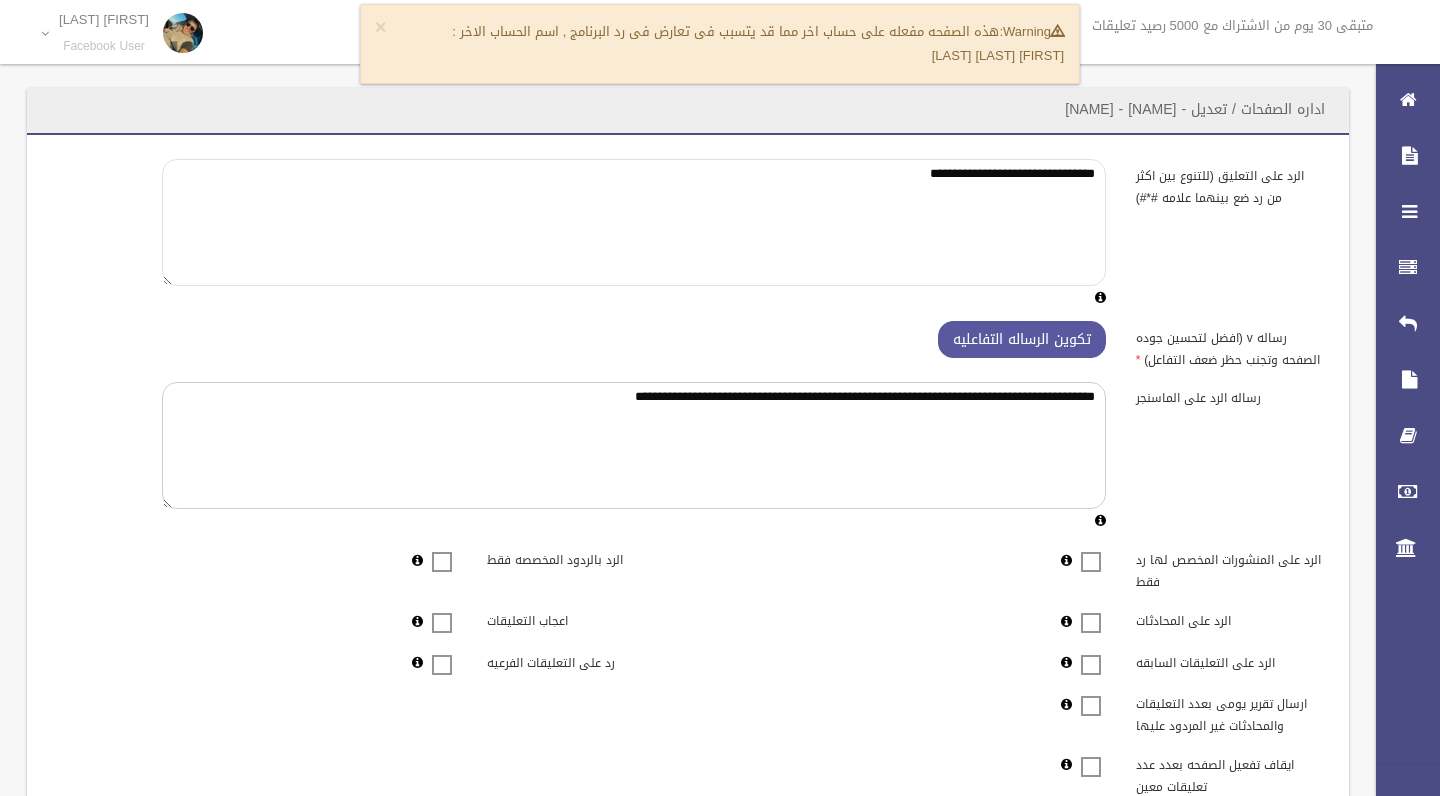 click on "**********" at bounding box center (634, 222) 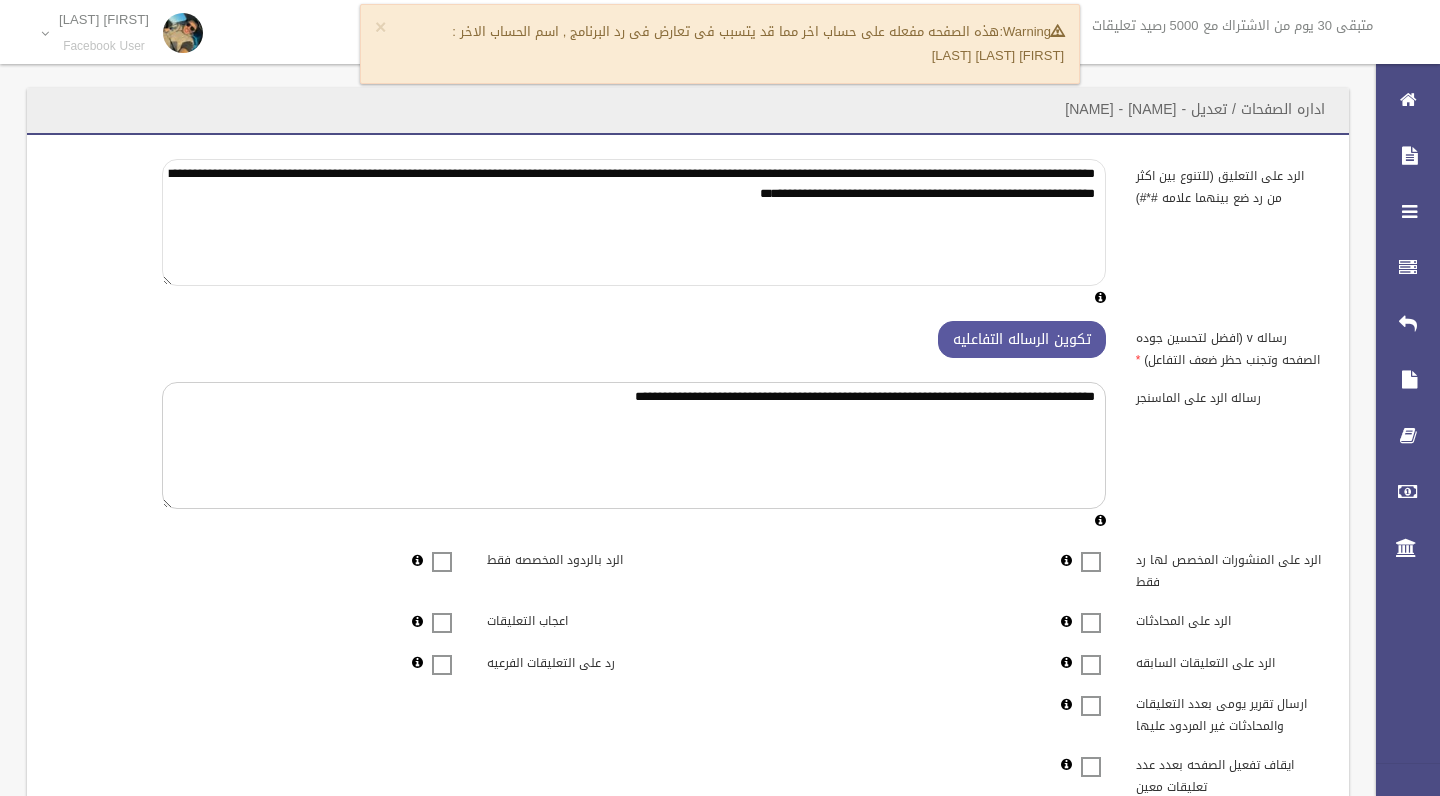 type on "**********" 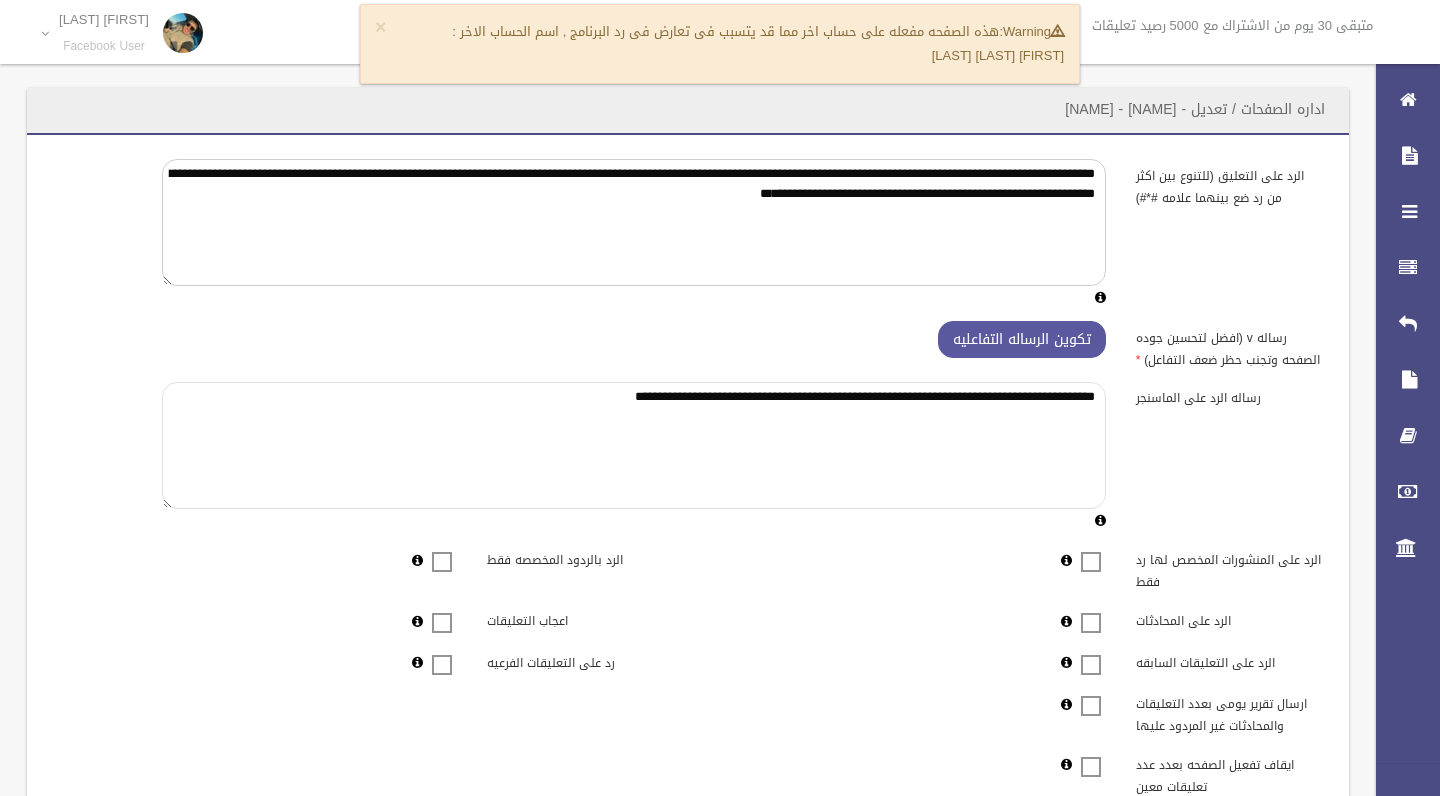 click on "**********" at bounding box center [634, 445] 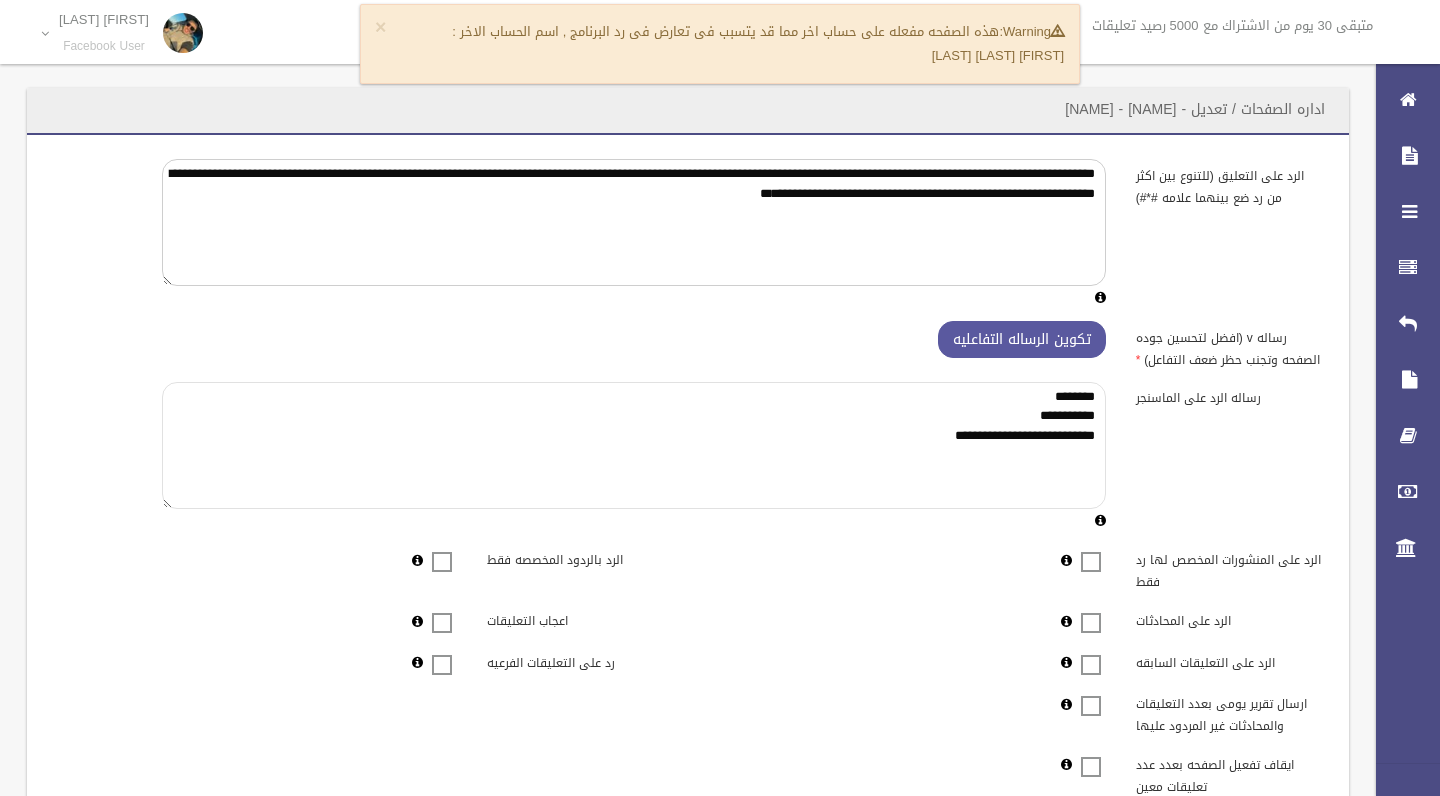 type on "**********" 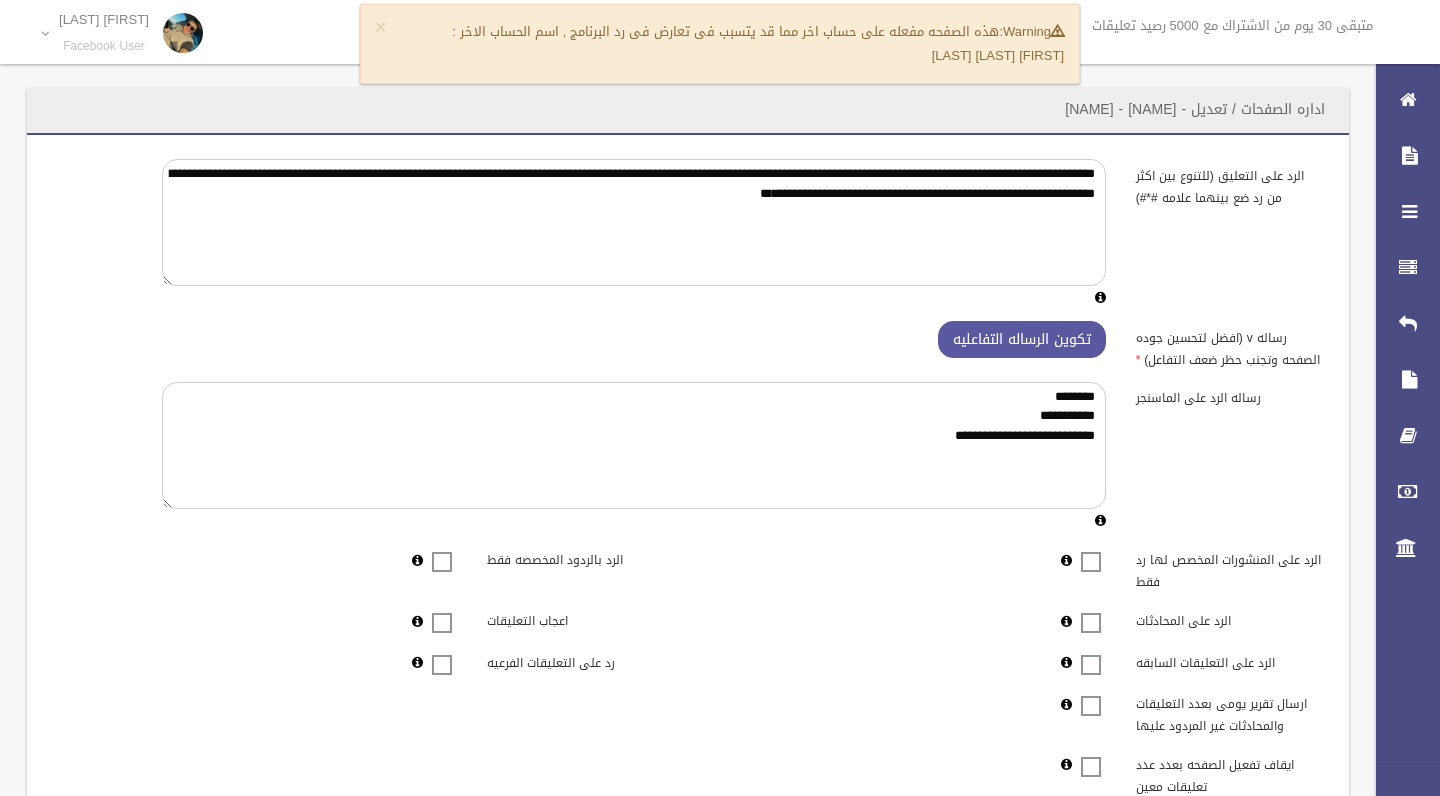 click on "**********" at bounding box center [688, 457] 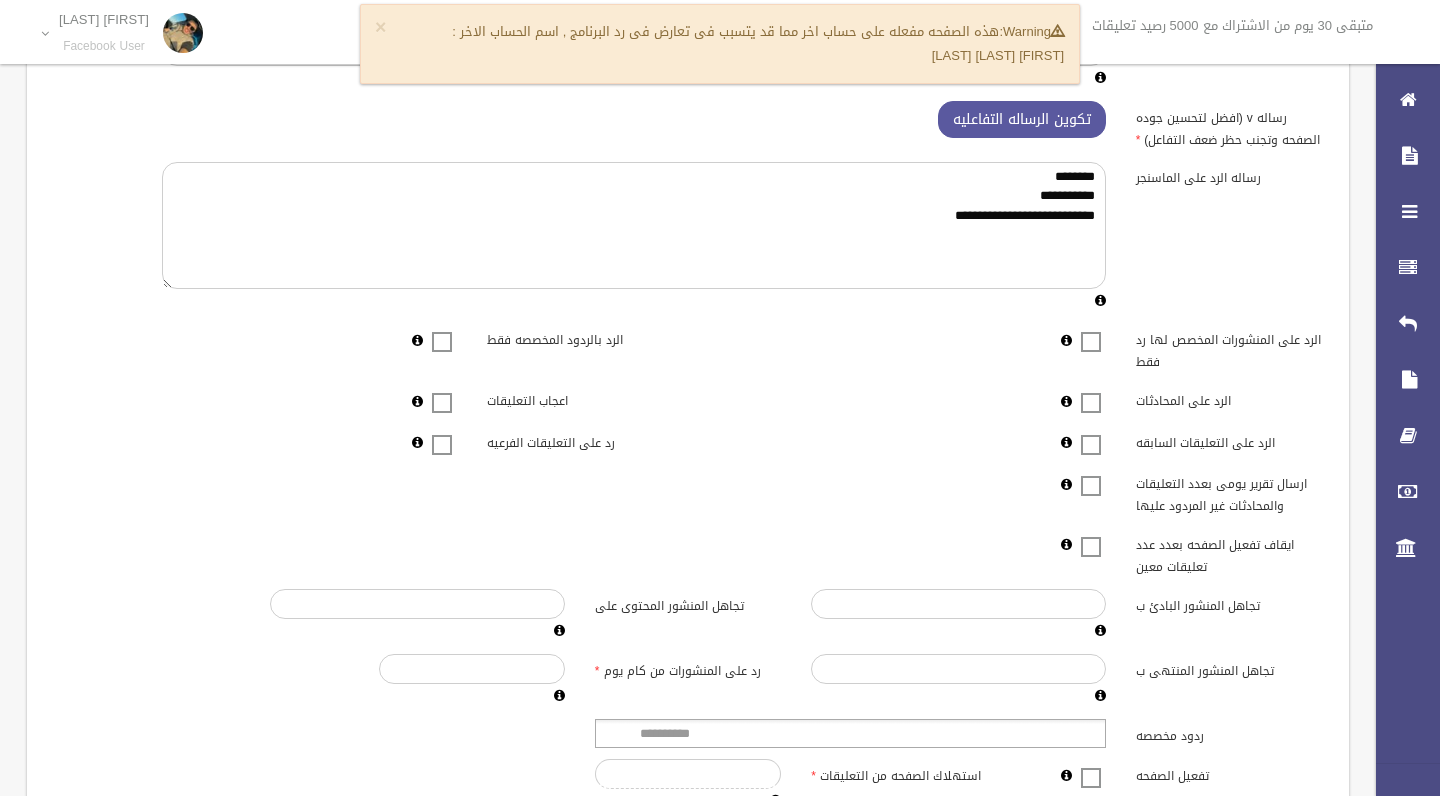 scroll, scrollTop: 271, scrollLeft: 0, axis: vertical 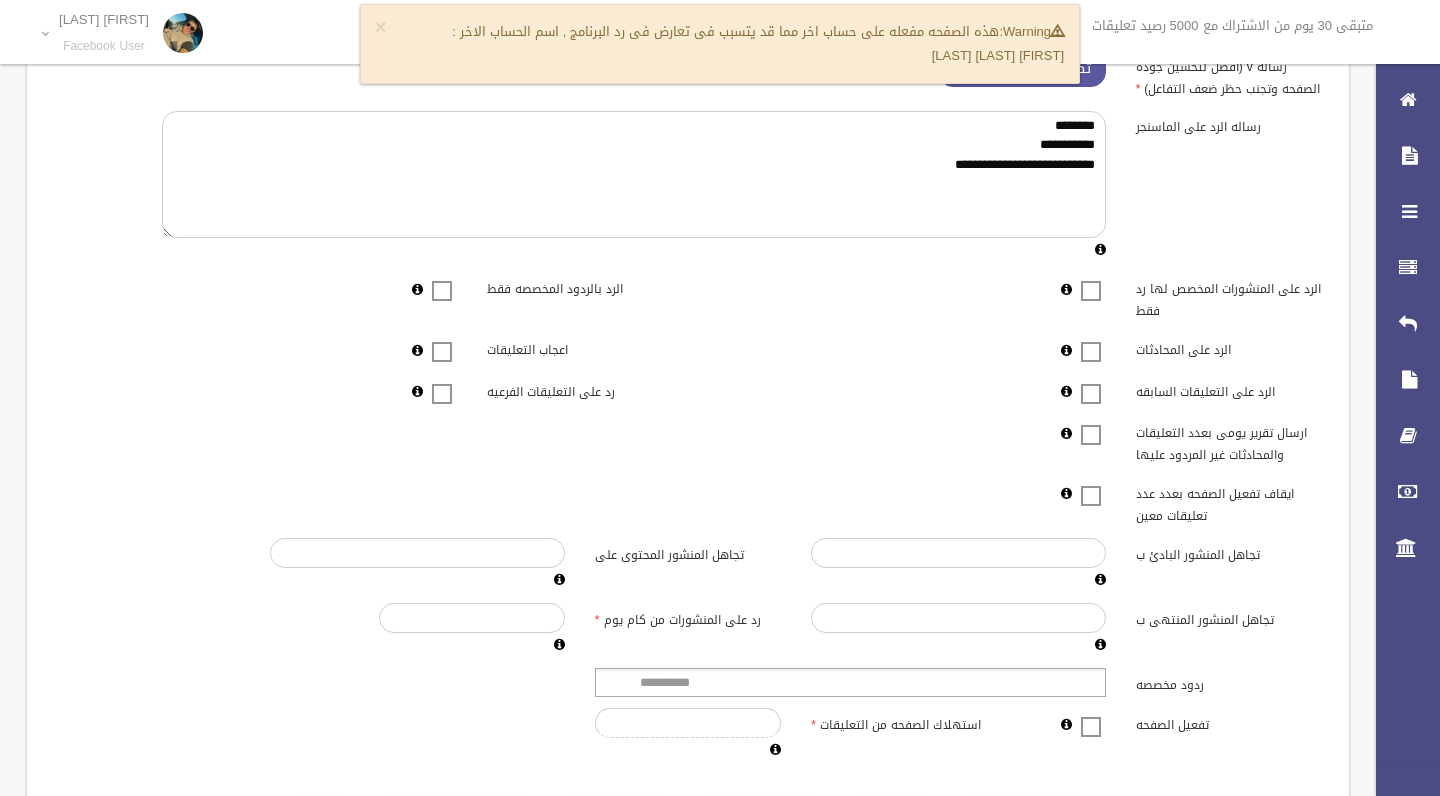 click at bounding box center [1091, 381] 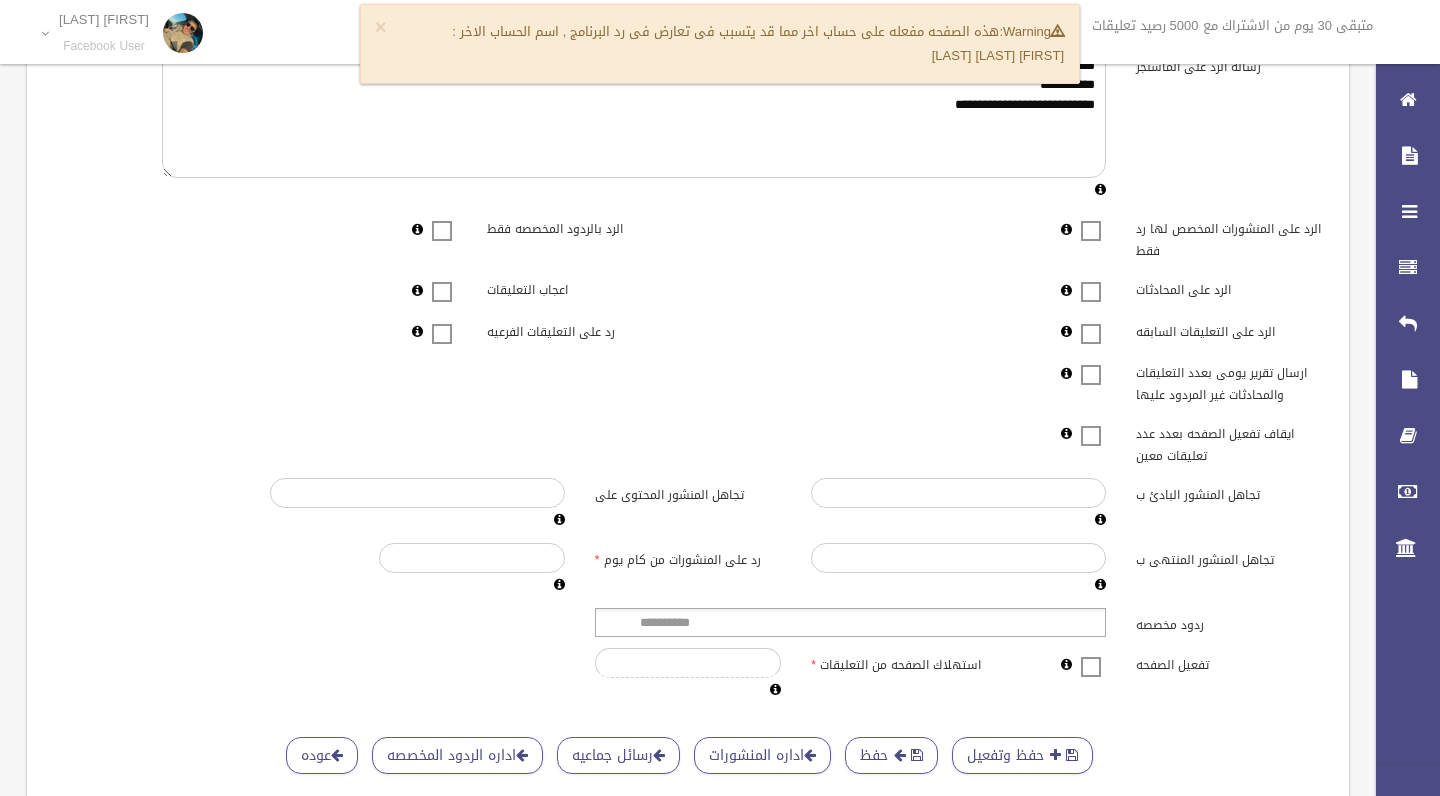 scroll, scrollTop: 344, scrollLeft: 0, axis: vertical 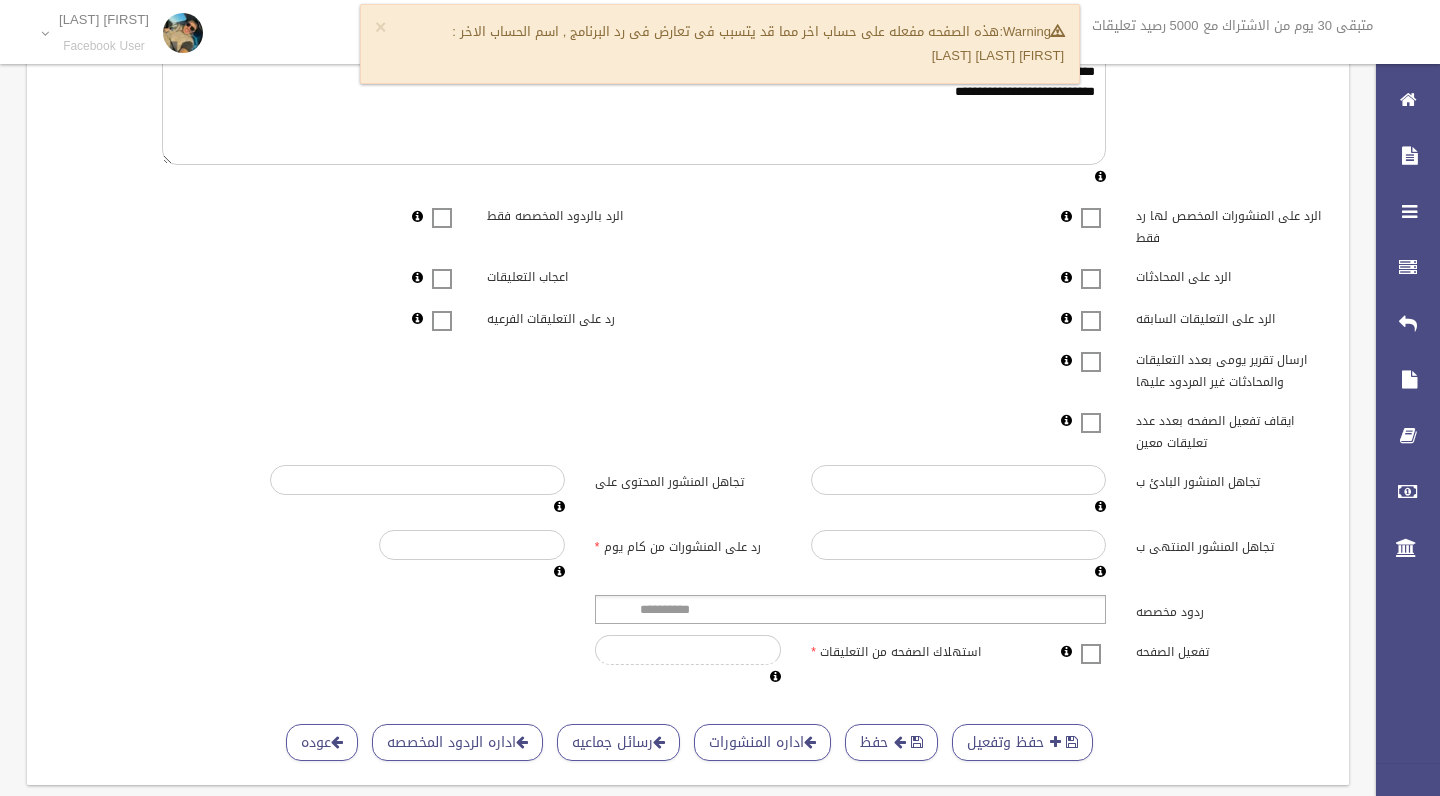 click at bounding box center (1091, 266) 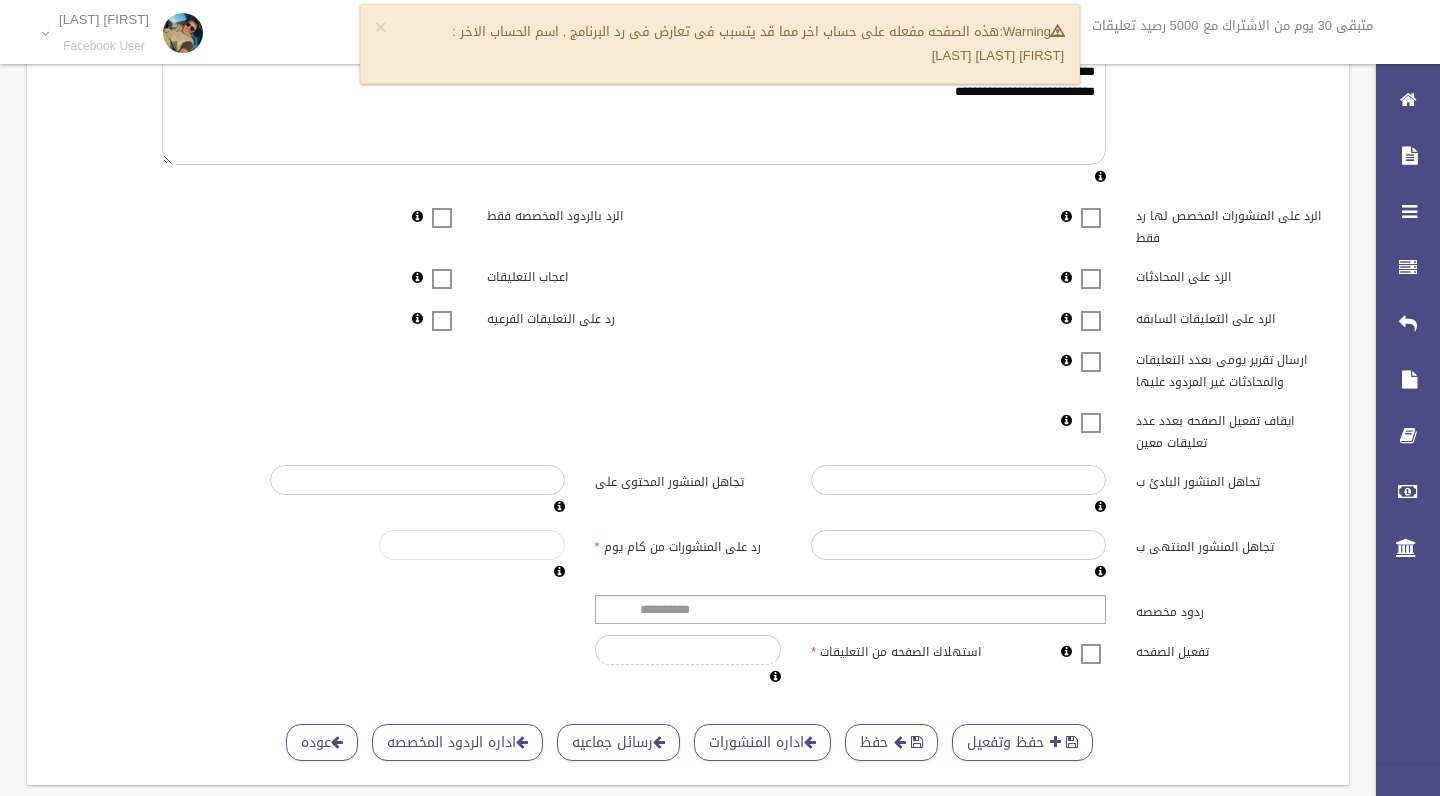 click on "*****" at bounding box center (472, 545) 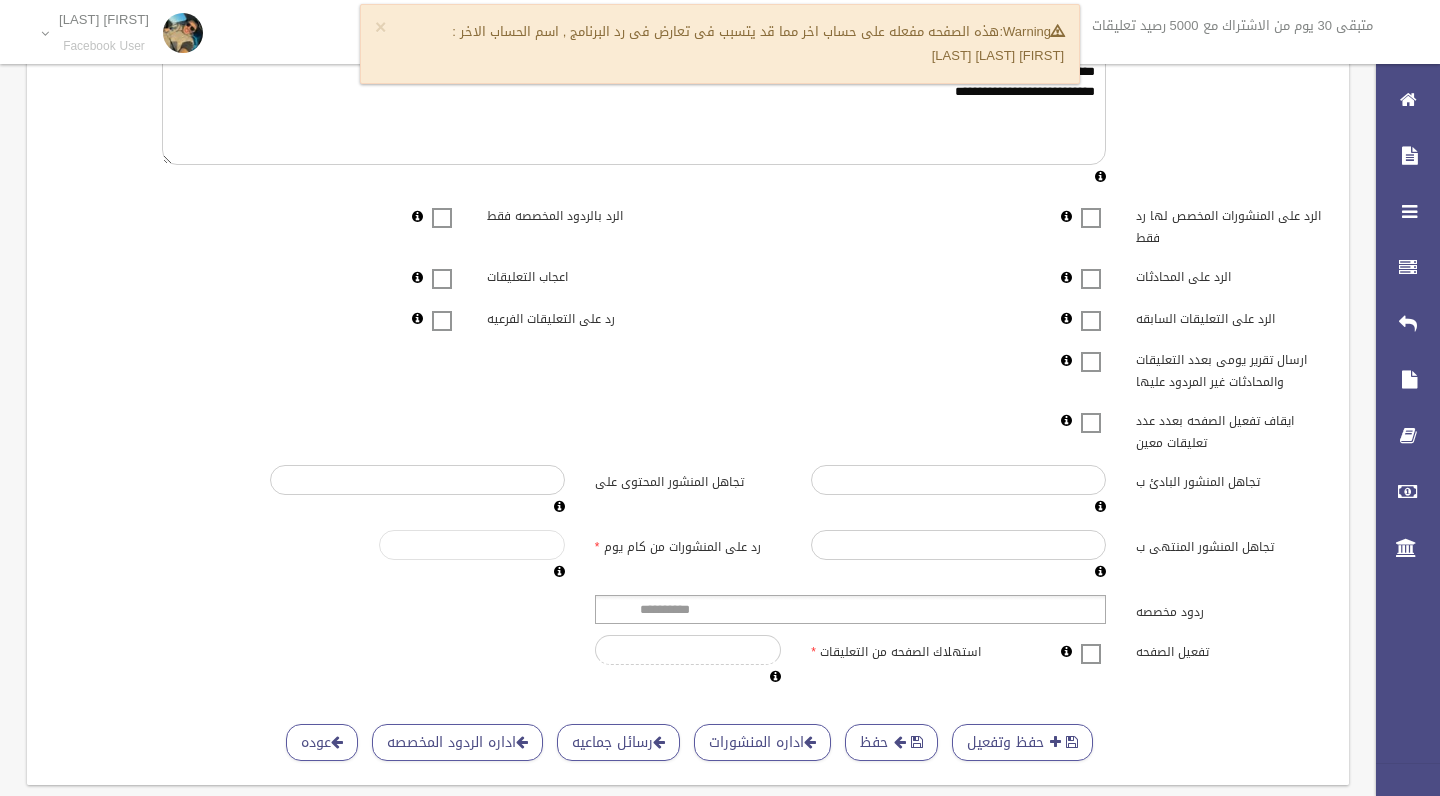 type 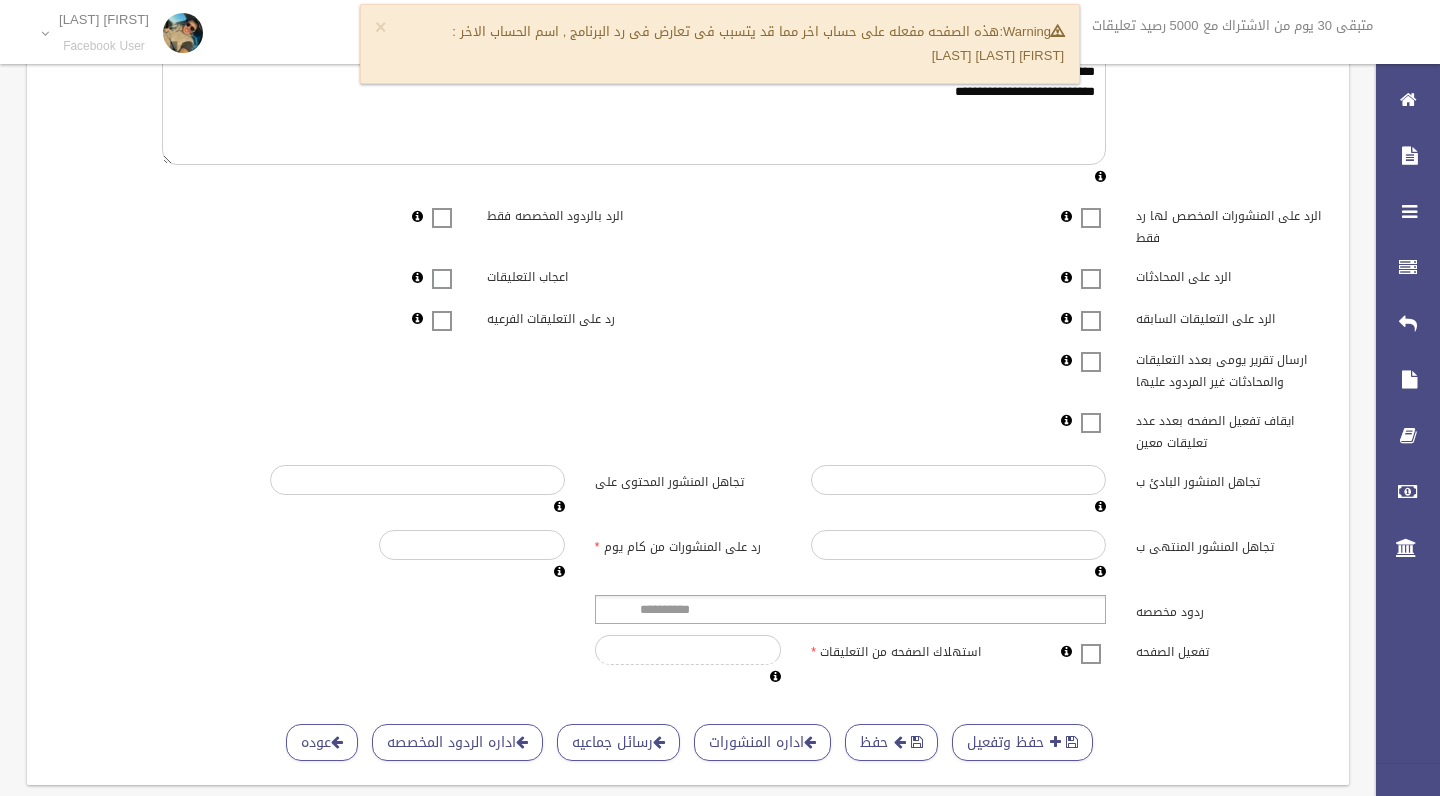 type 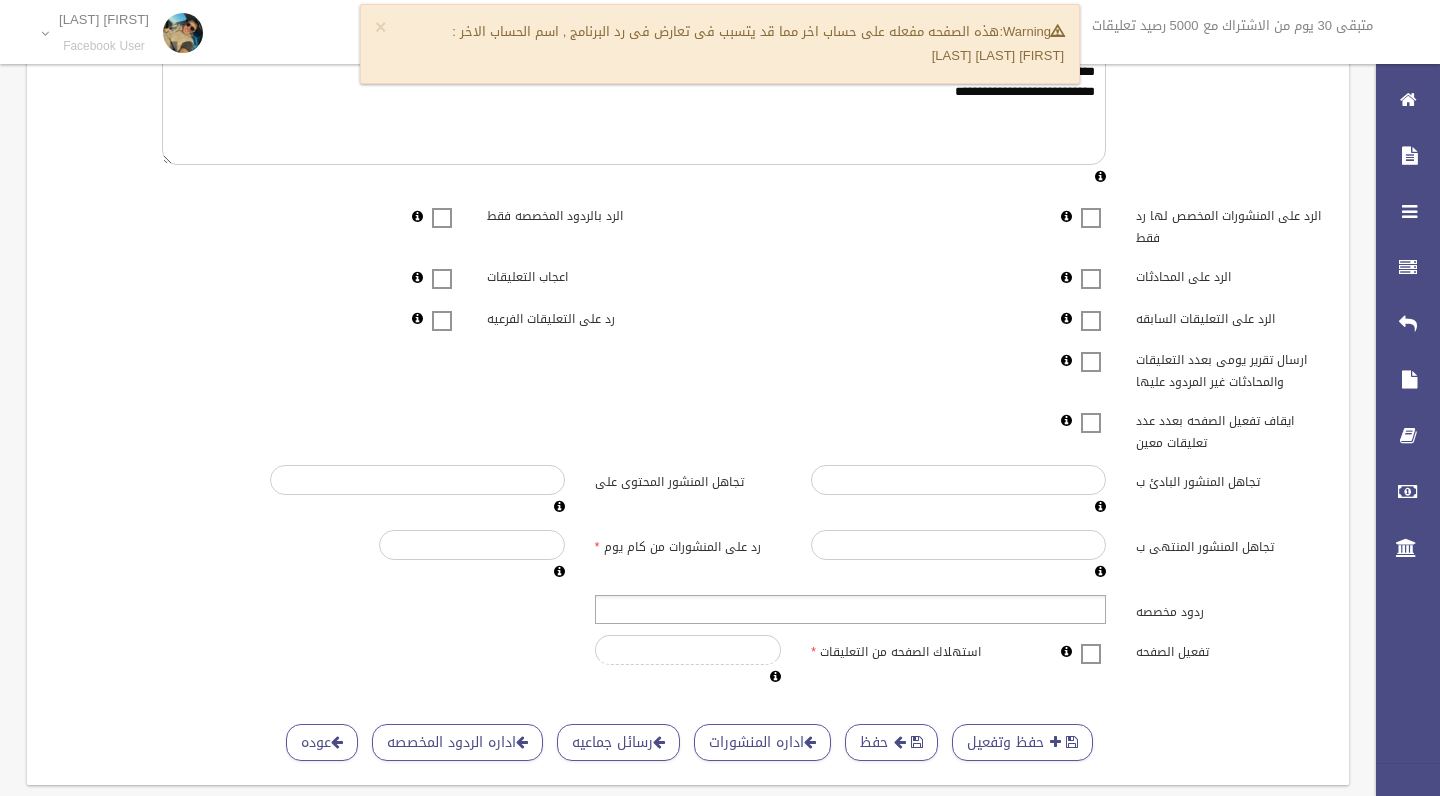 click at bounding box center (850, 609) 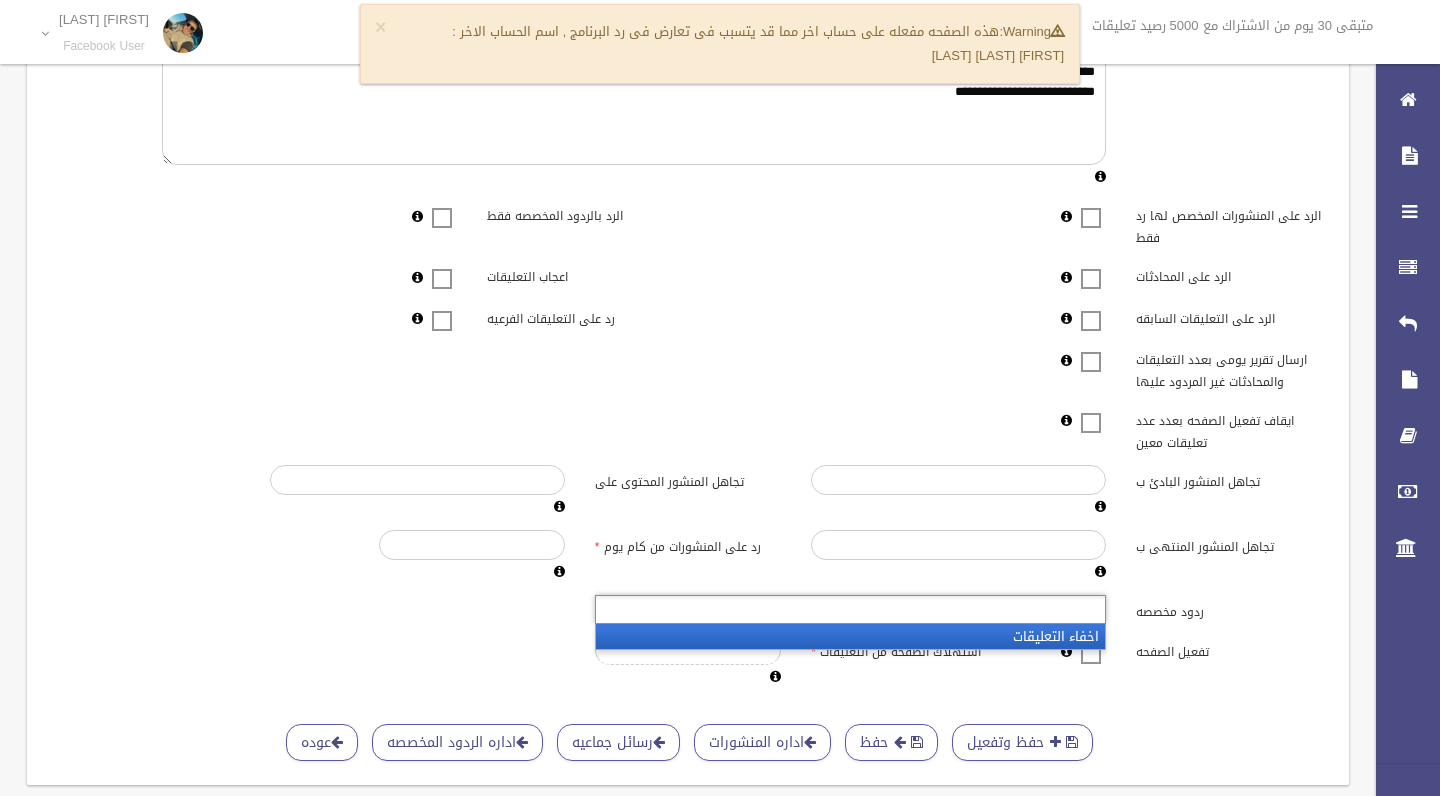 click on "اخفاء التعليقات" at bounding box center (850, 636) 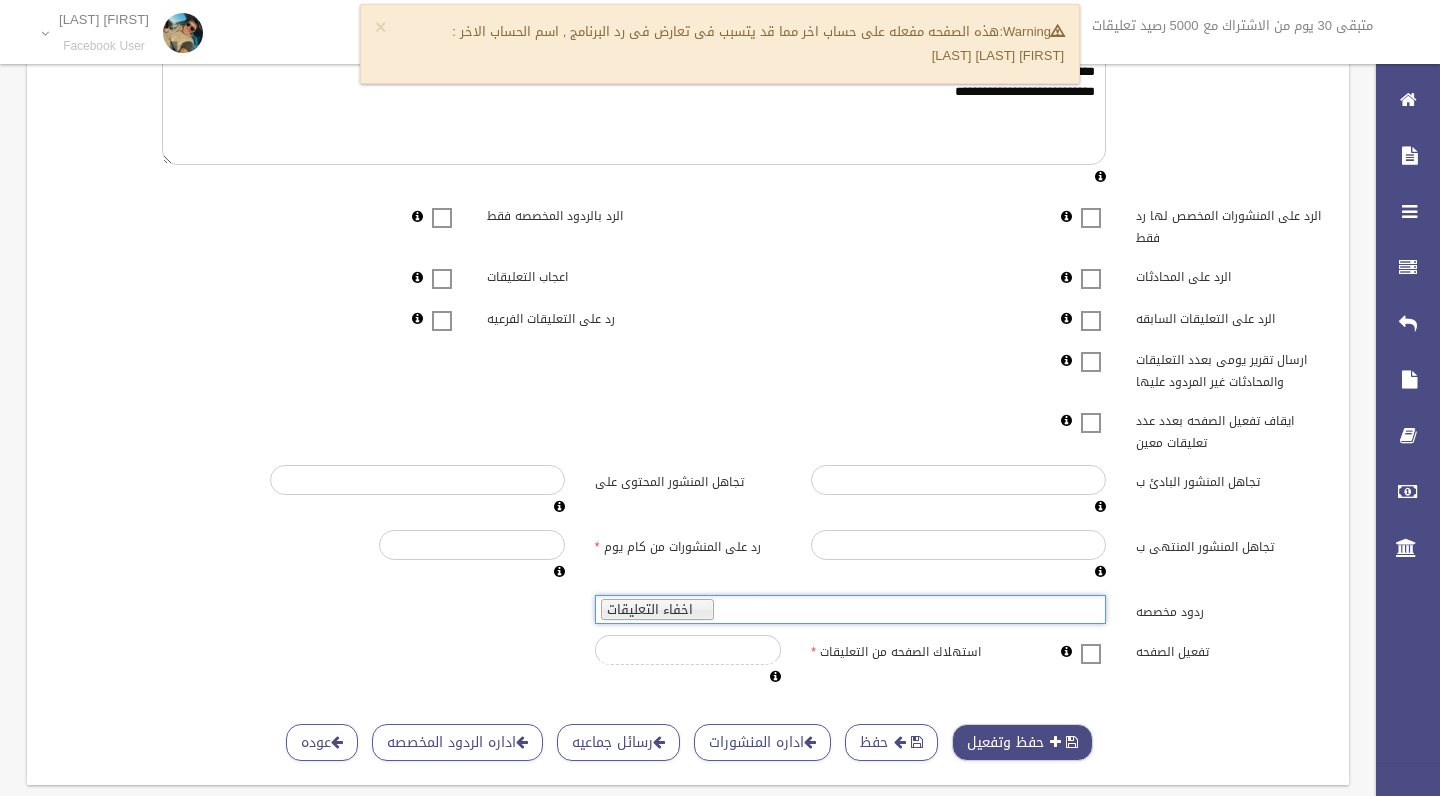 click on "حفظ وتفعيل" at bounding box center (1022, 742) 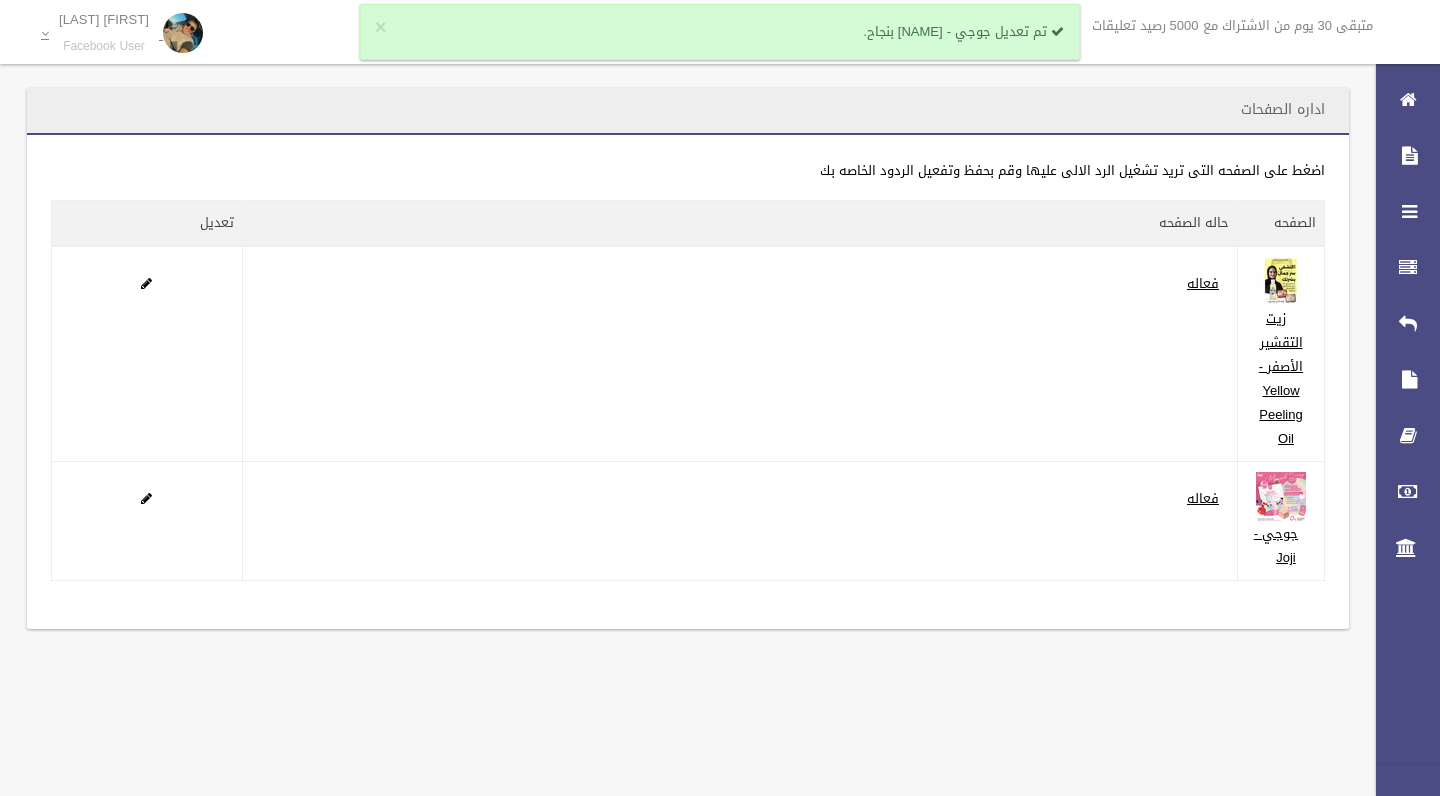 scroll, scrollTop: 0, scrollLeft: 0, axis: both 